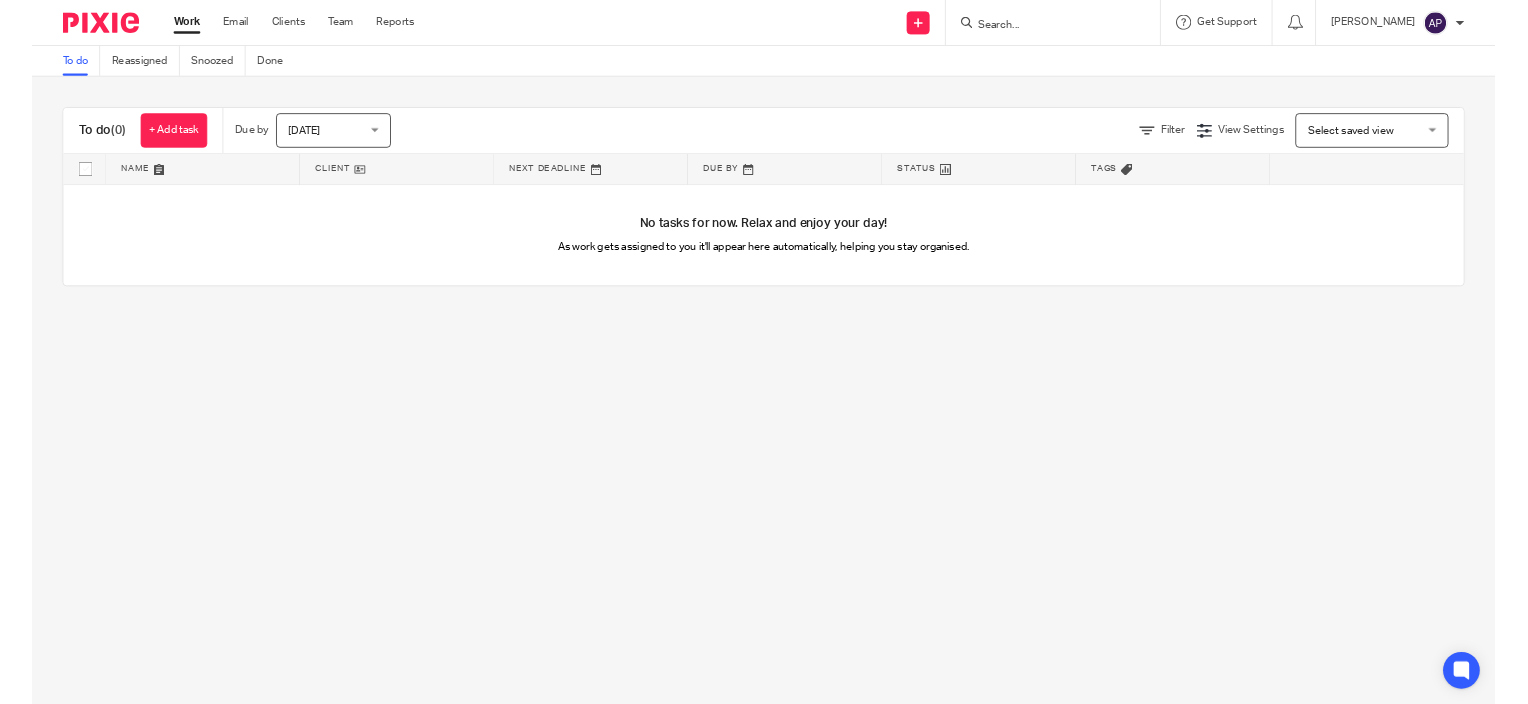 scroll, scrollTop: 0, scrollLeft: 0, axis: both 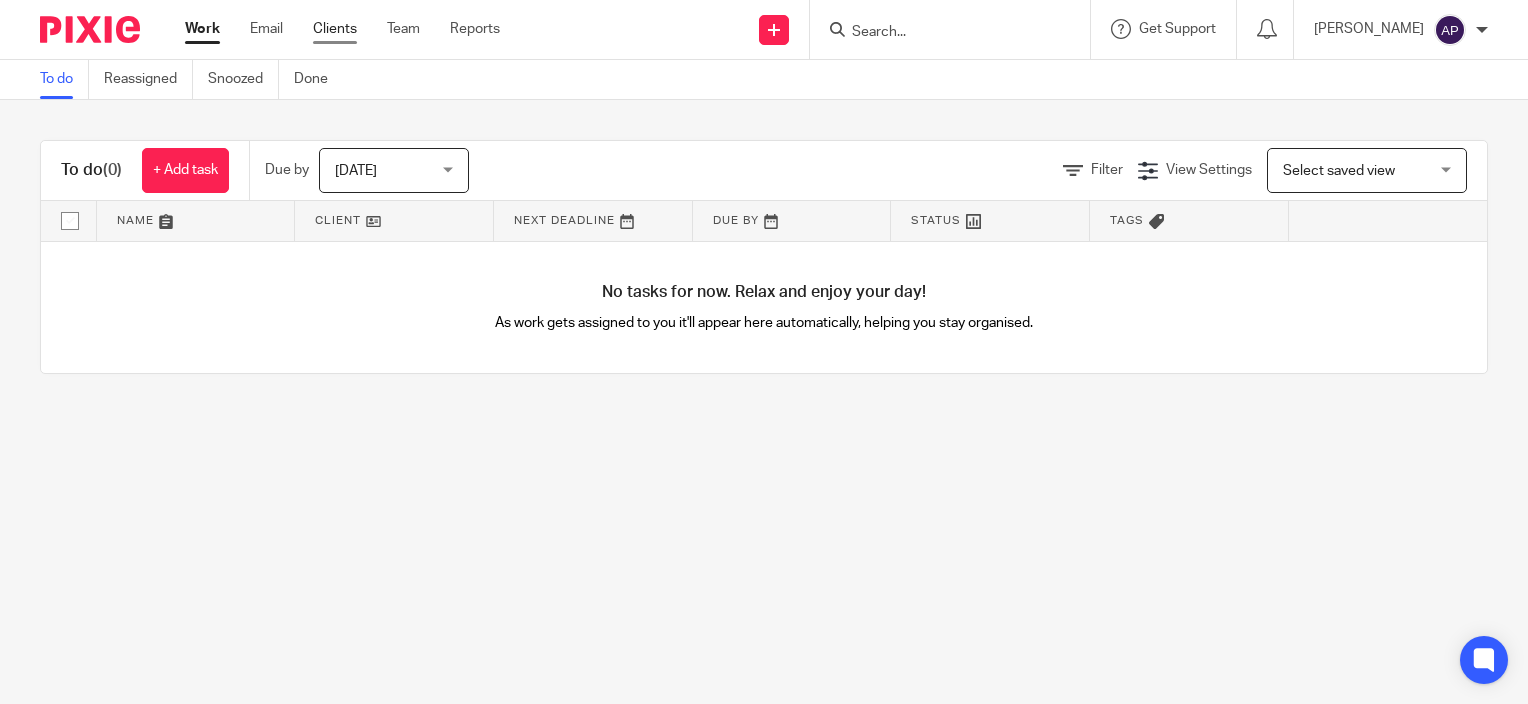 click on "Clients" at bounding box center [335, 29] 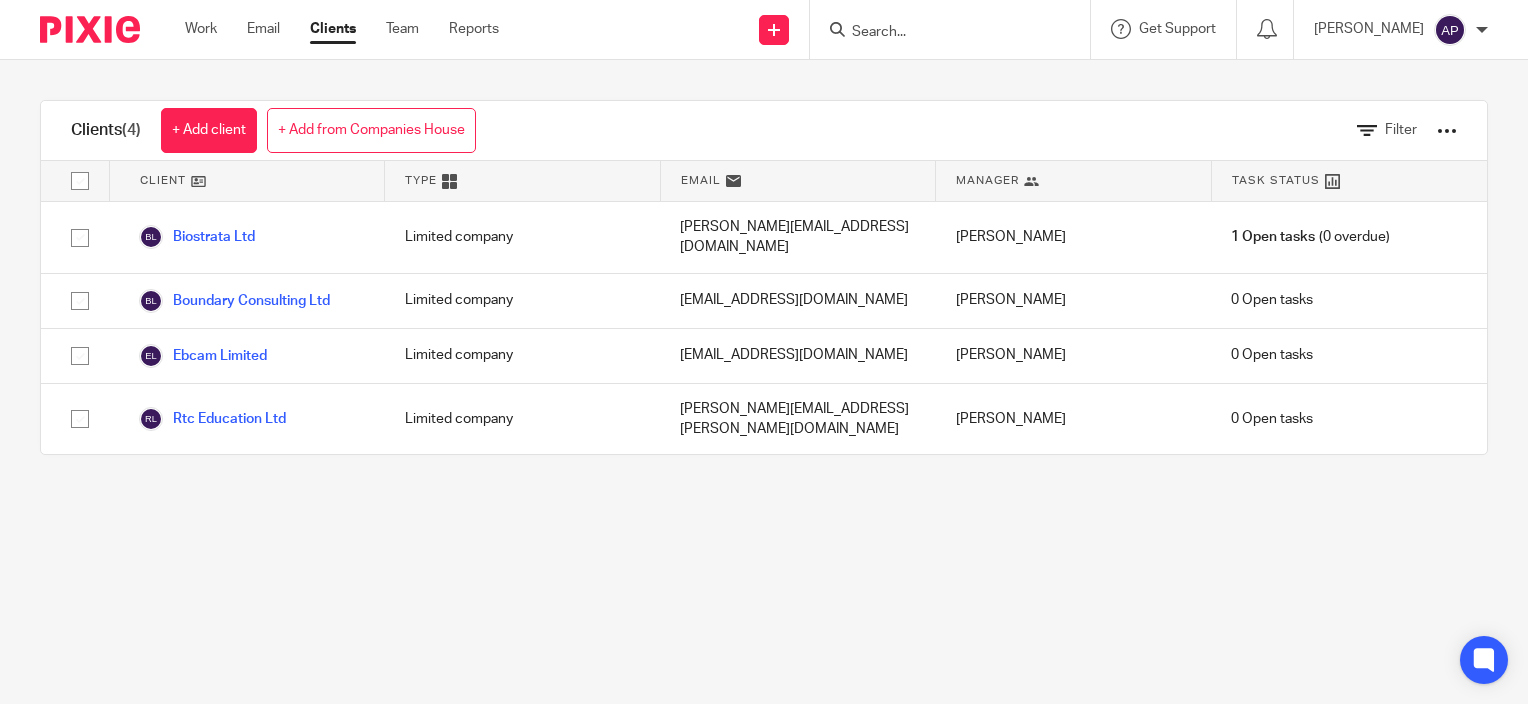 scroll, scrollTop: 0, scrollLeft: 0, axis: both 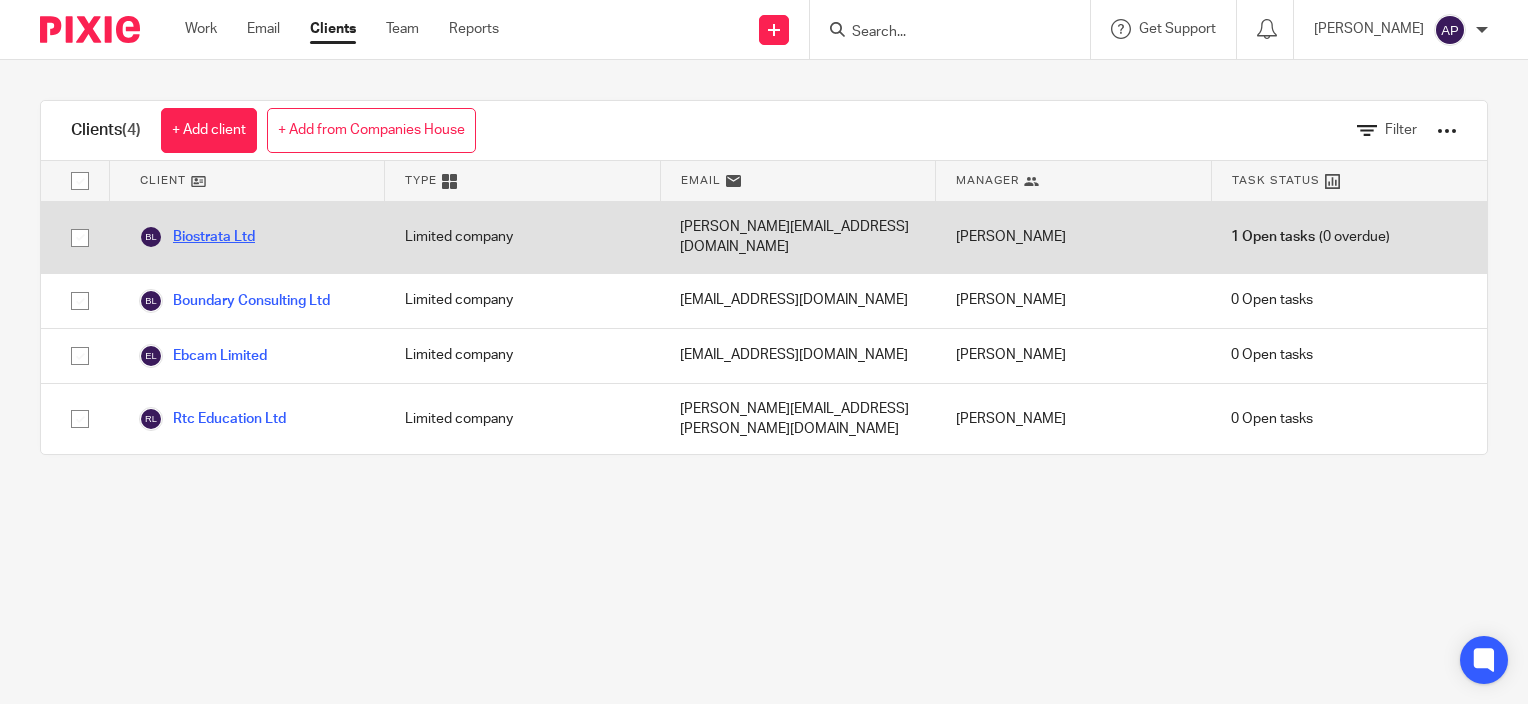 click on "Biostrata Ltd" at bounding box center (197, 237) 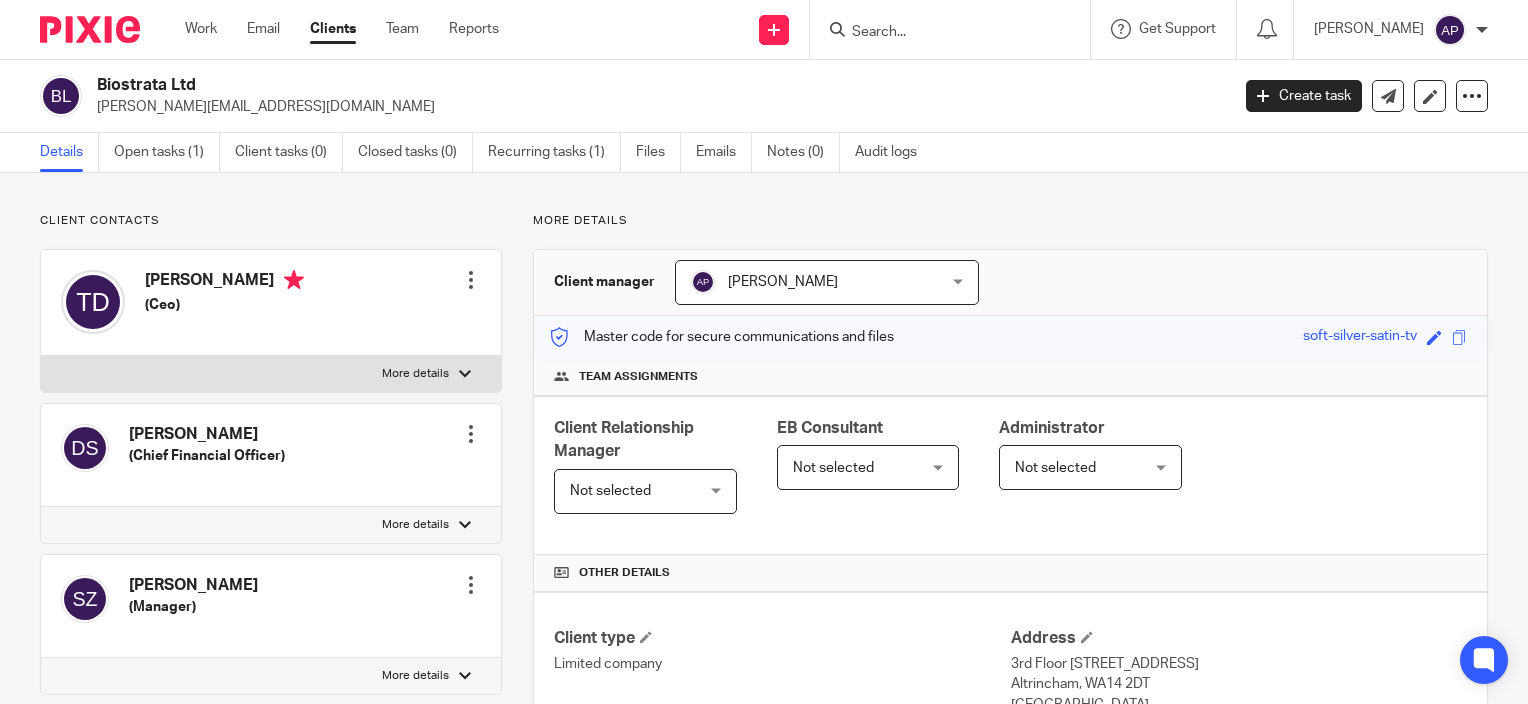 scroll, scrollTop: 0, scrollLeft: 0, axis: both 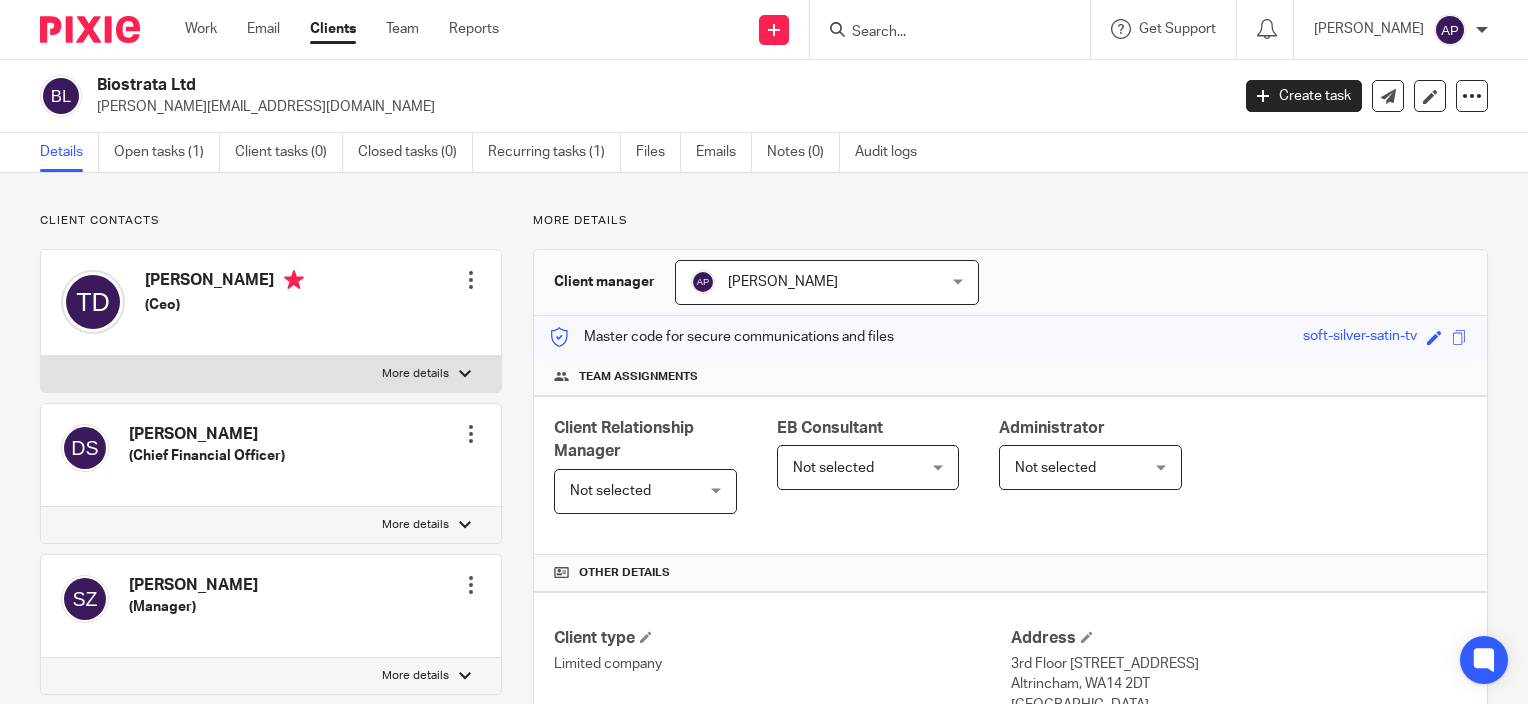 click on "Clients" at bounding box center [333, 29] 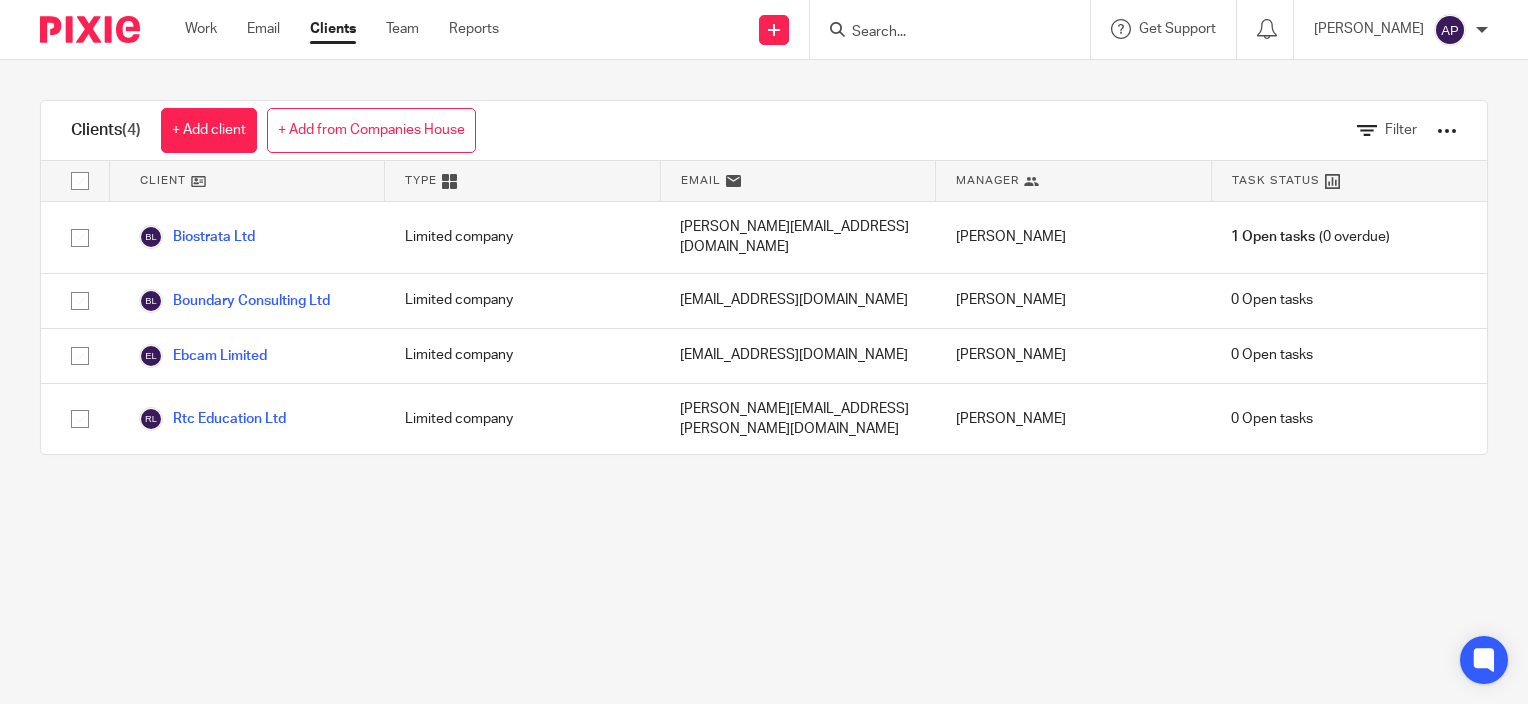 scroll, scrollTop: 0, scrollLeft: 0, axis: both 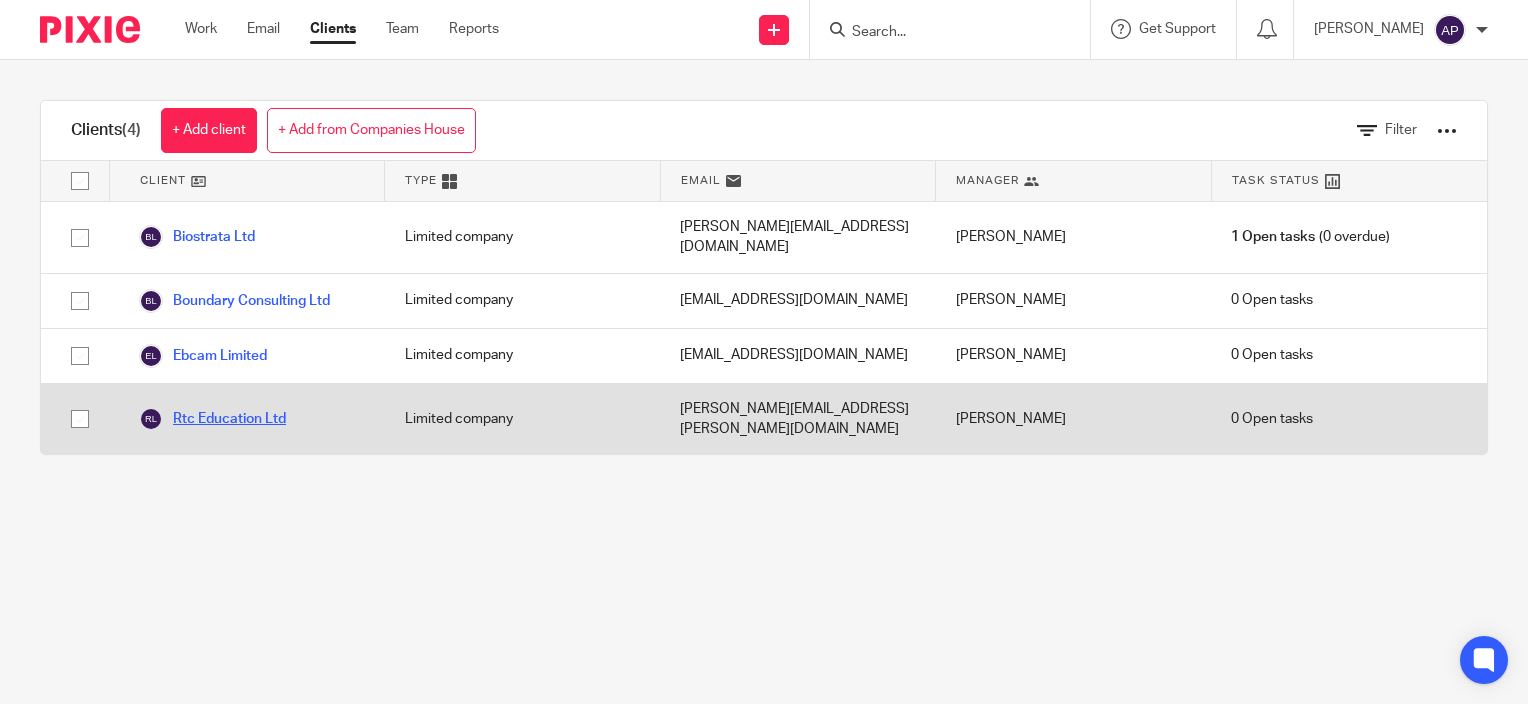 click on "Rtc Education Ltd" at bounding box center (212, 419) 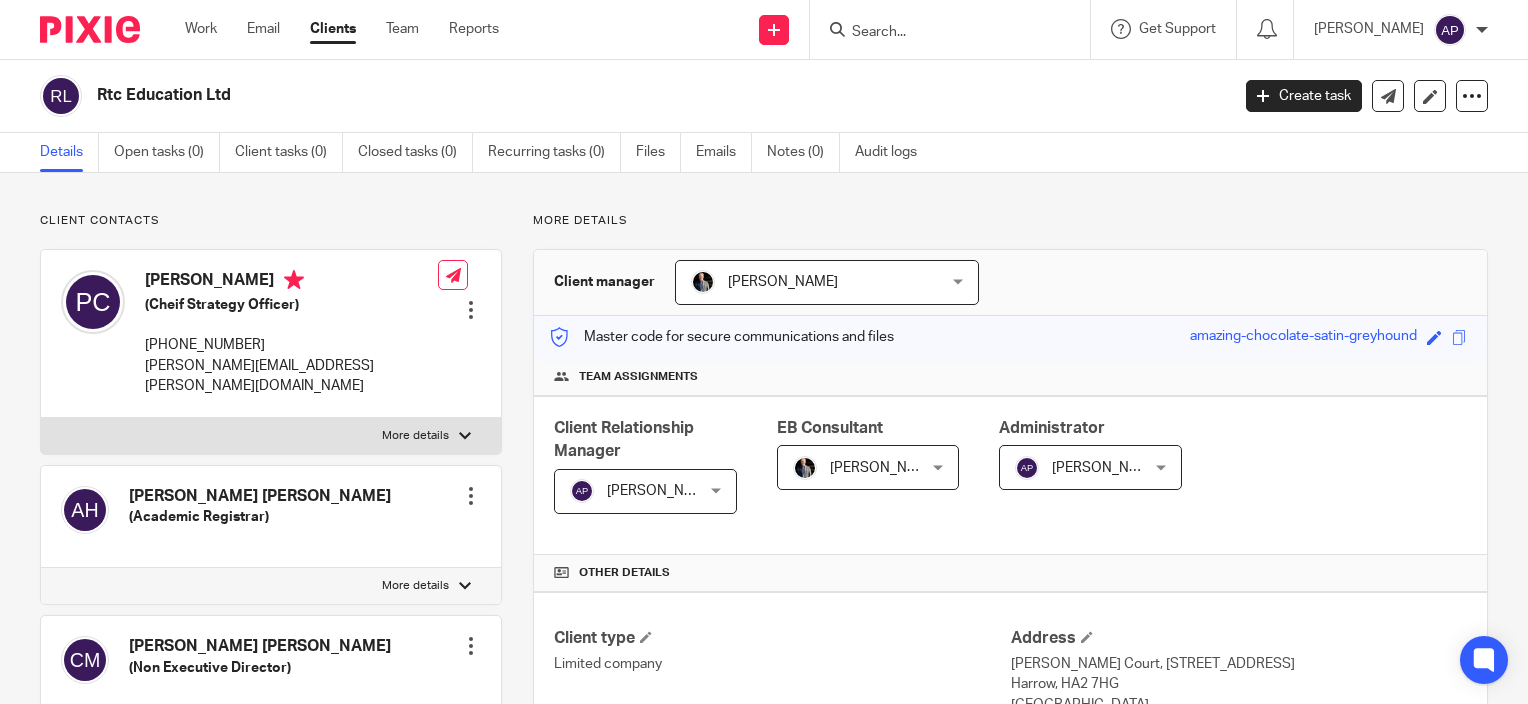 scroll, scrollTop: 0, scrollLeft: 0, axis: both 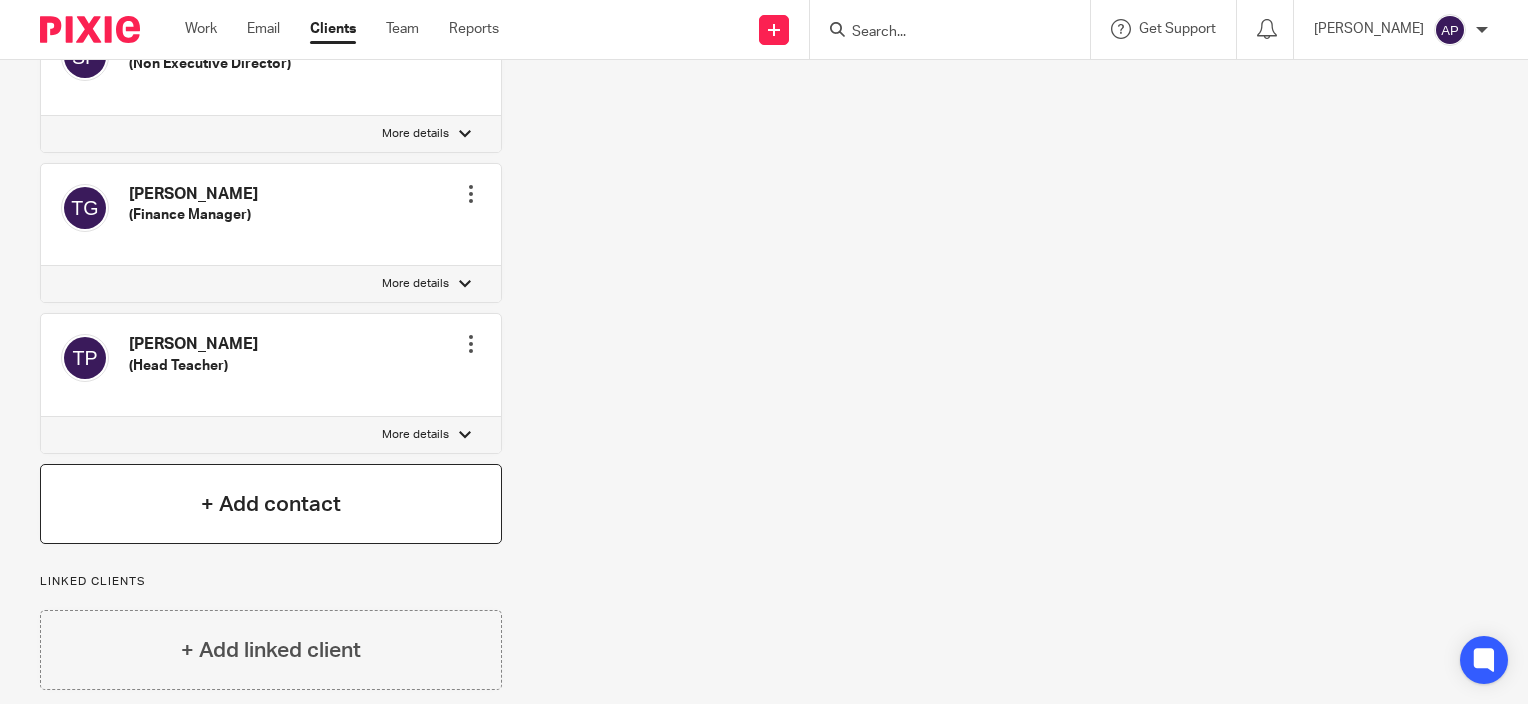 click on "+ Add contact" at bounding box center (271, 504) 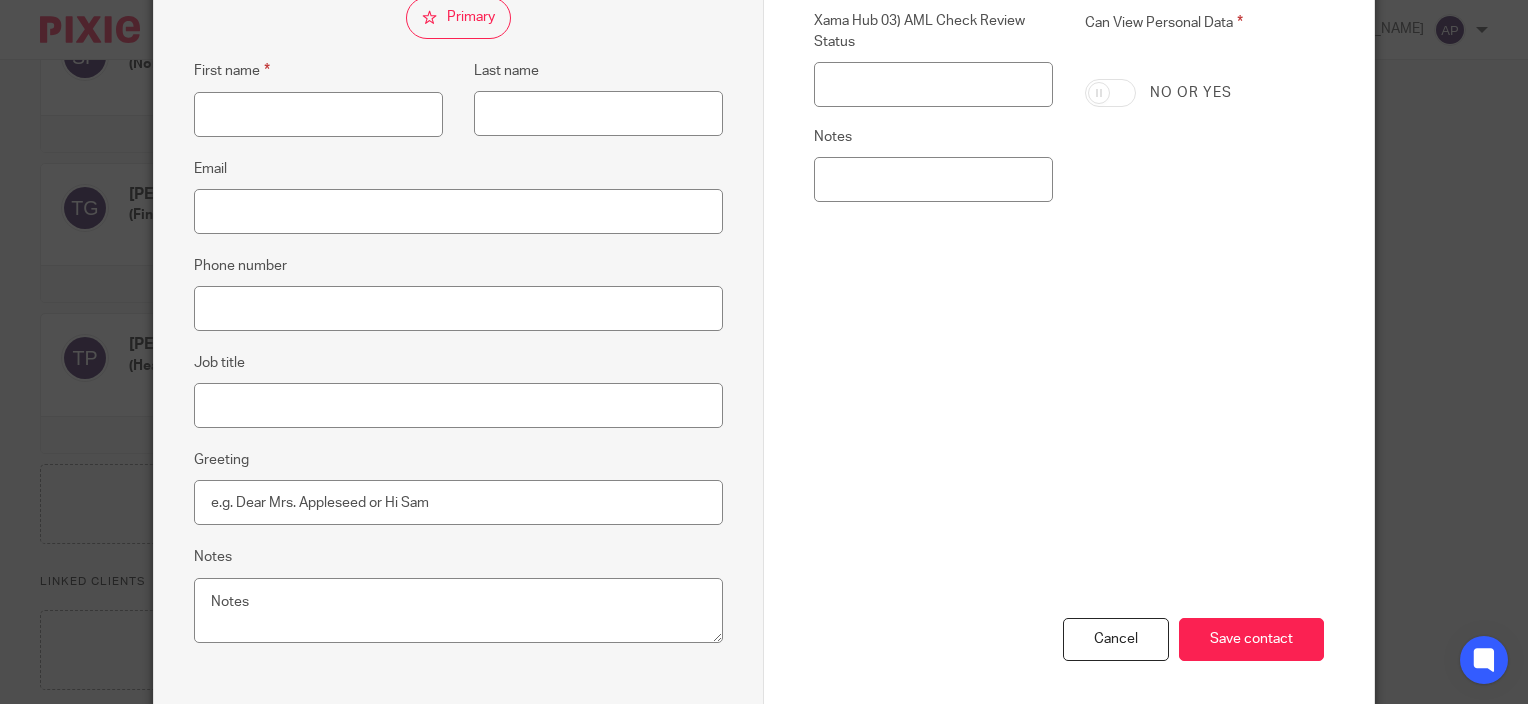 scroll, scrollTop: 426, scrollLeft: 0, axis: vertical 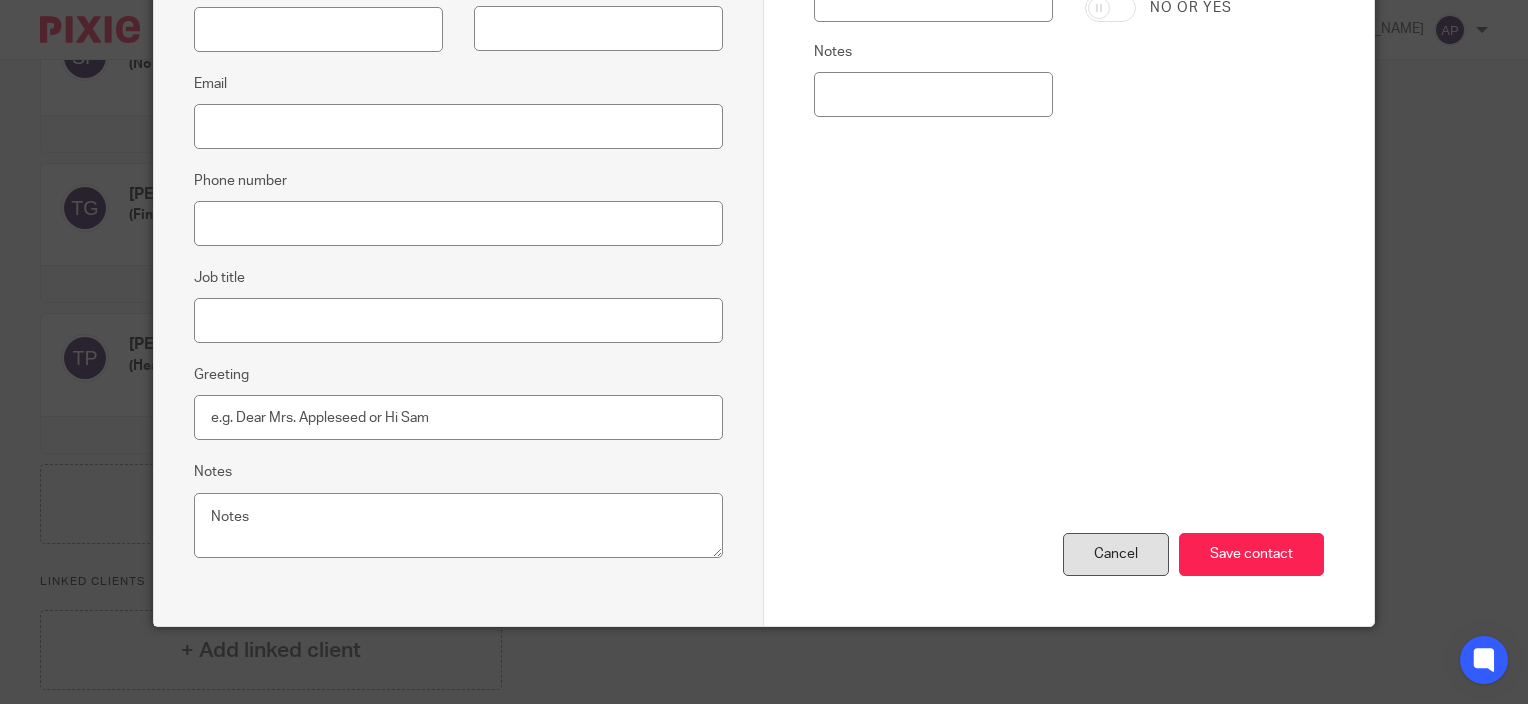 click on "Cancel" at bounding box center (1116, 554) 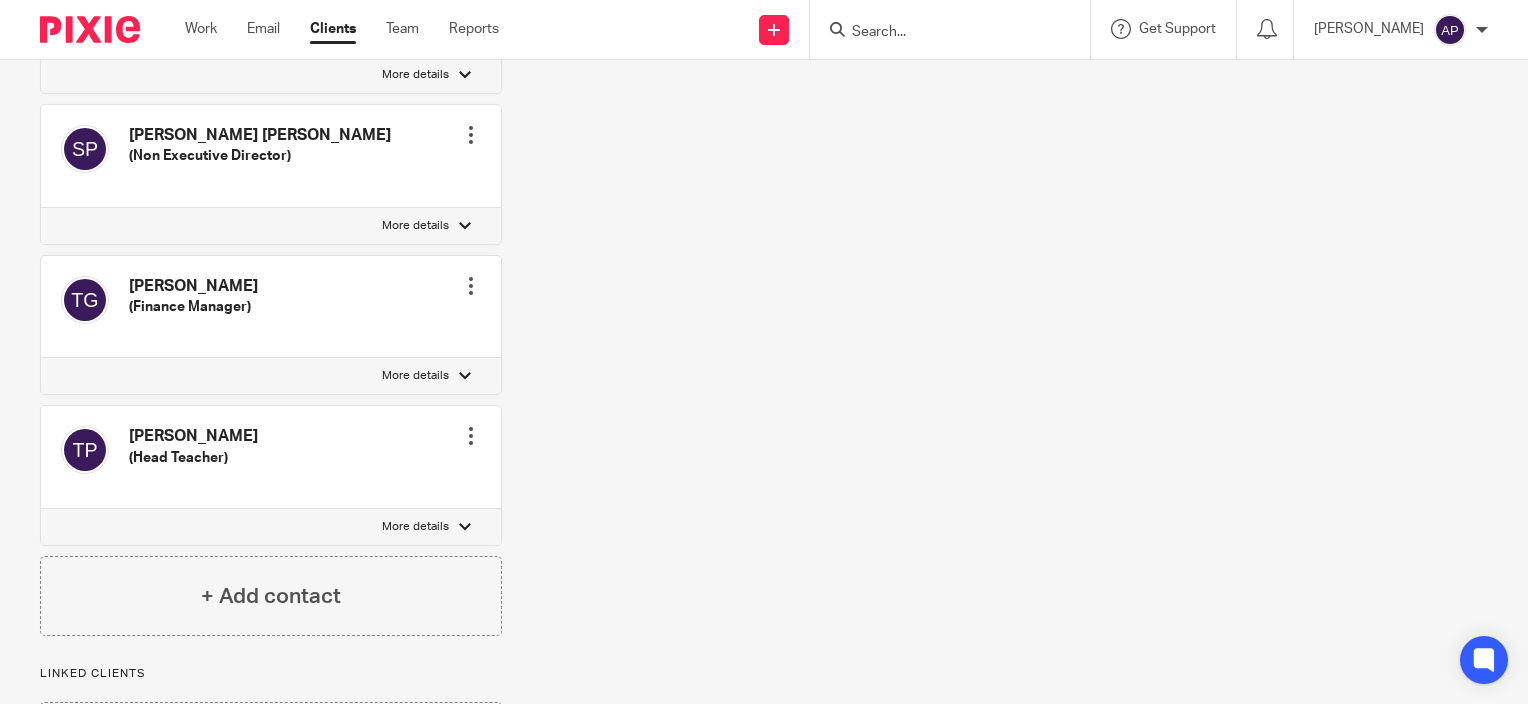 scroll, scrollTop: 1158, scrollLeft: 0, axis: vertical 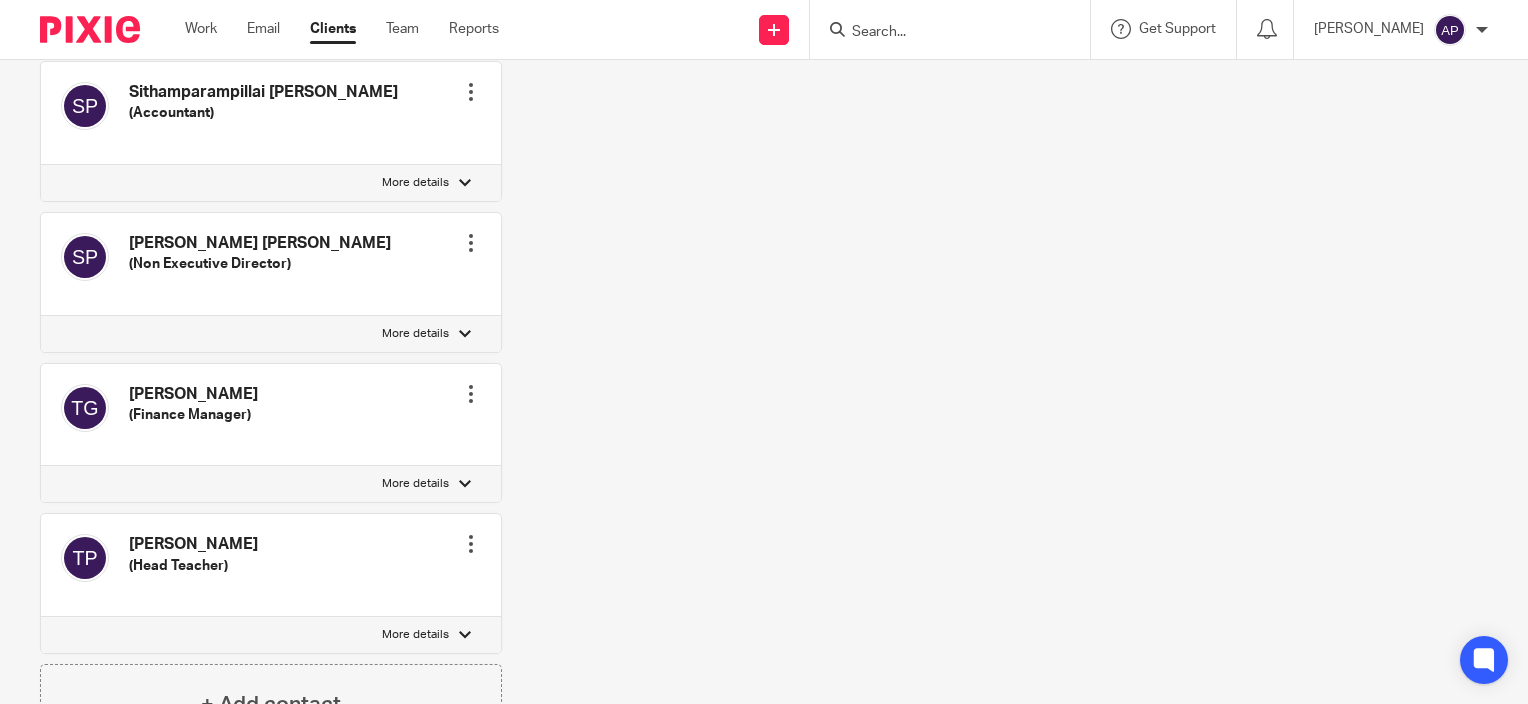 click on "Teresa Griffiths
(Finance Manager)
Edit contact
Create client from contact
Export data
Make primary
CC in auto emails
Delete contact" at bounding box center (271, 415) 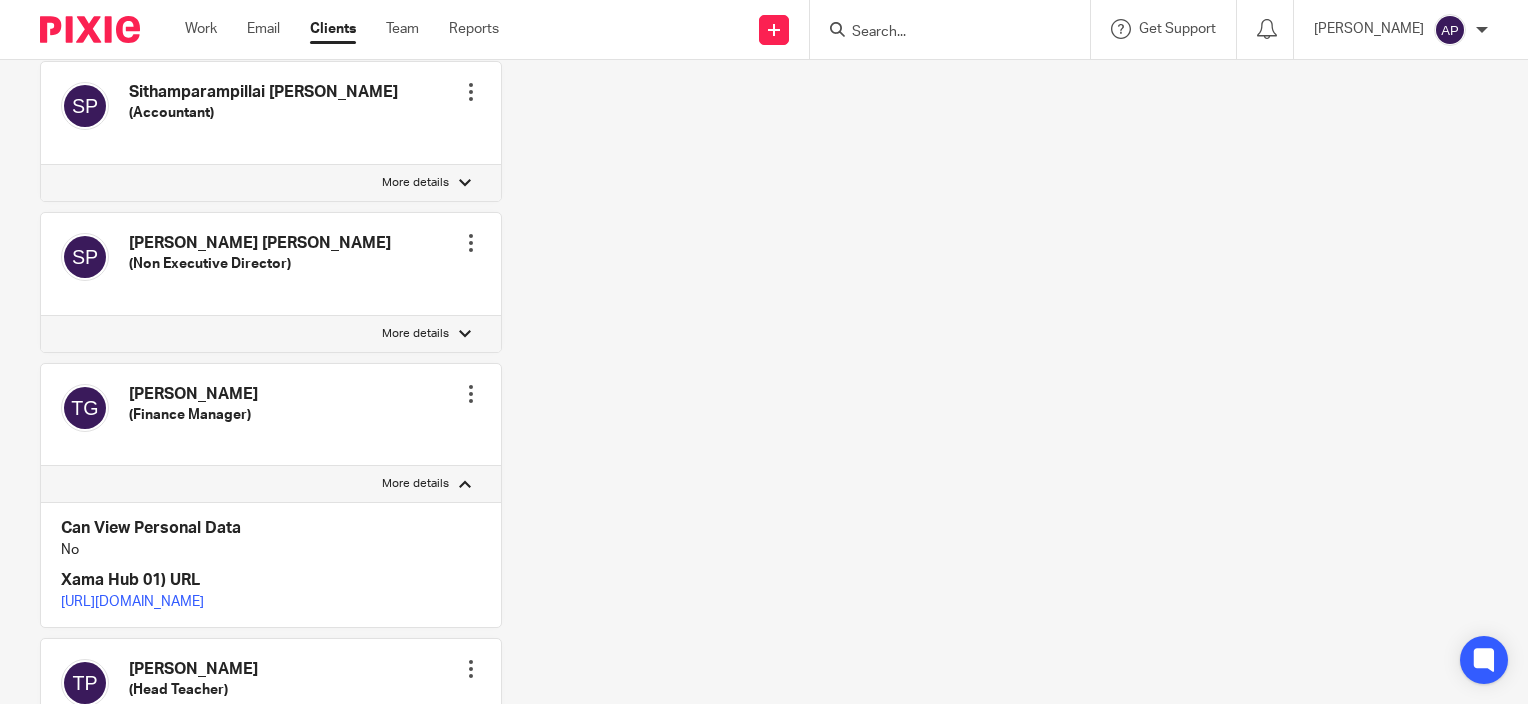 click on "More details" at bounding box center (271, 484) 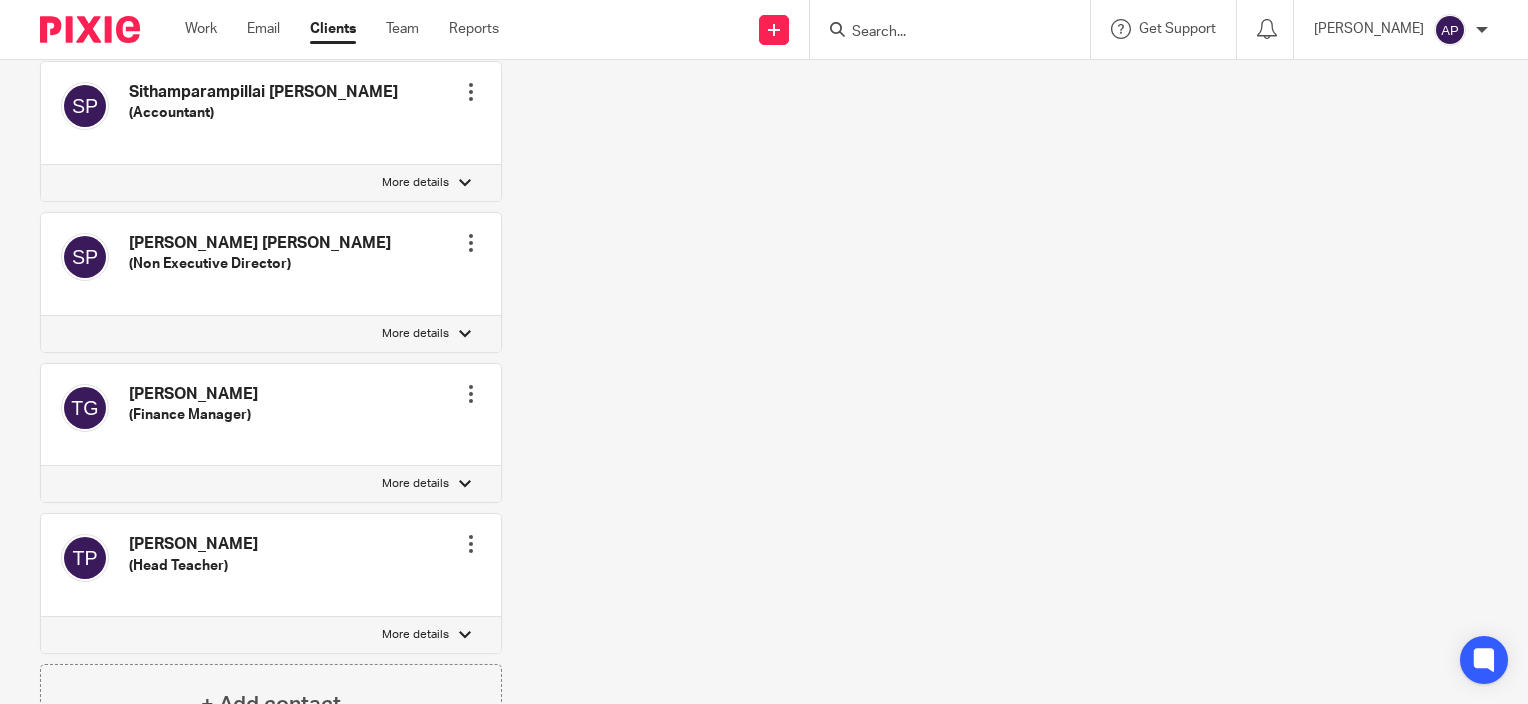 click on "More details" at bounding box center (271, 334) 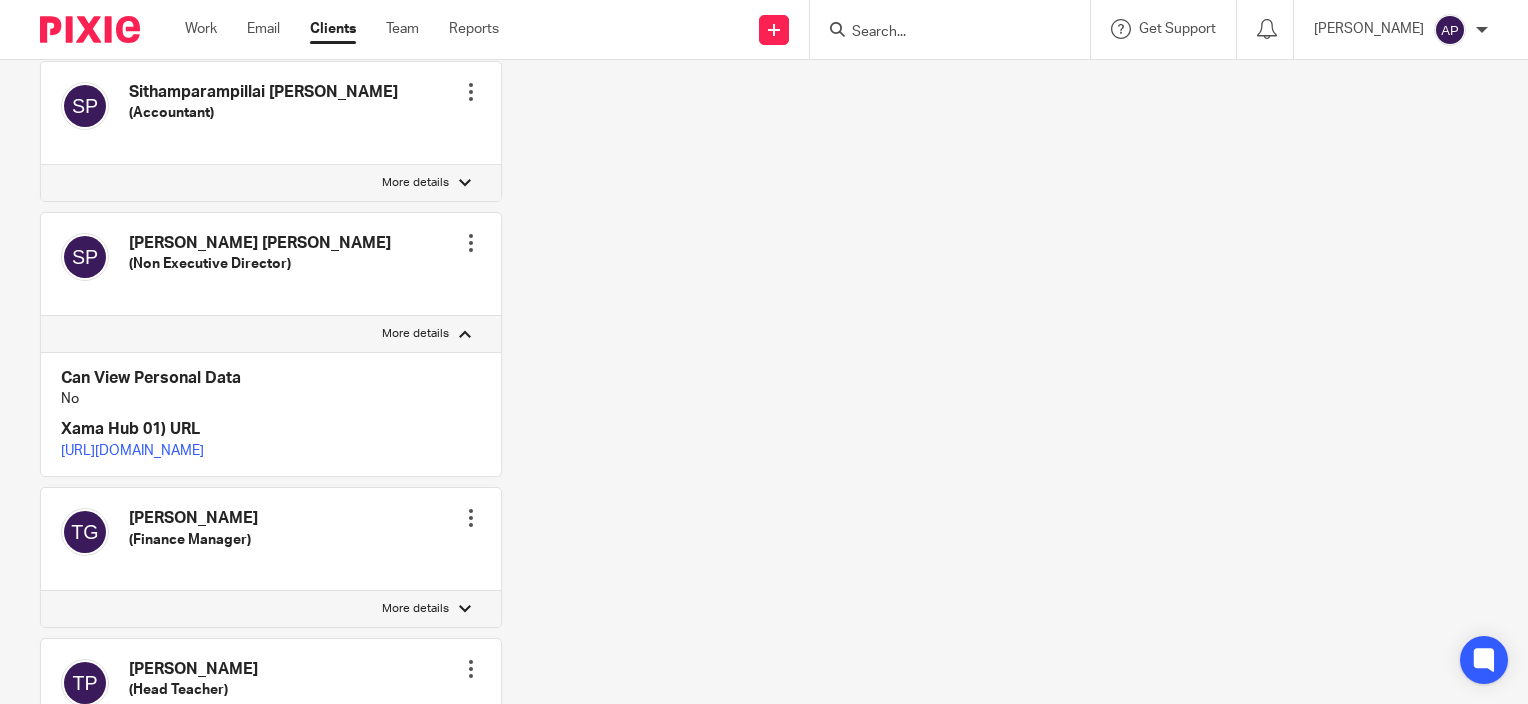 click on "More details" at bounding box center (415, 334) 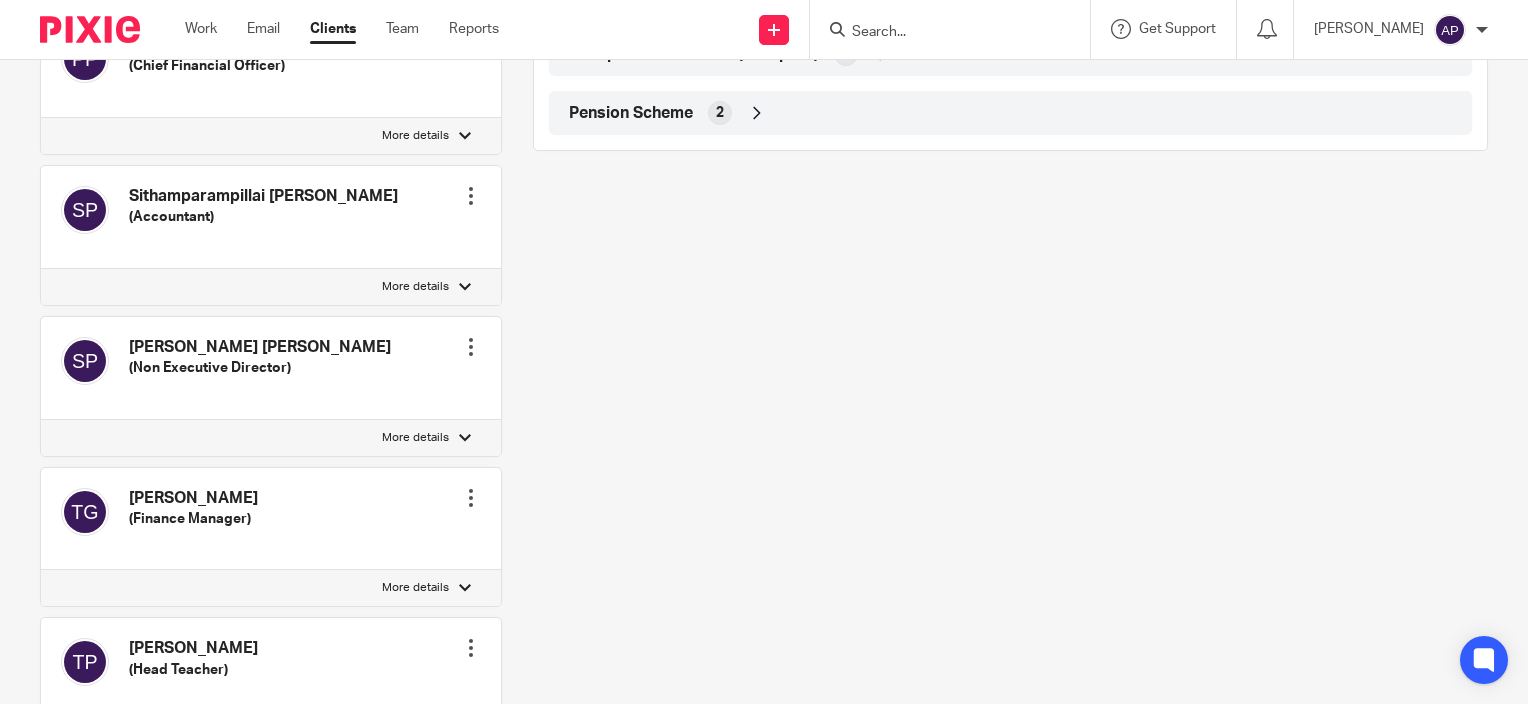 scroll, scrollTop: 958, scrollLeft: 0, axis: vertical 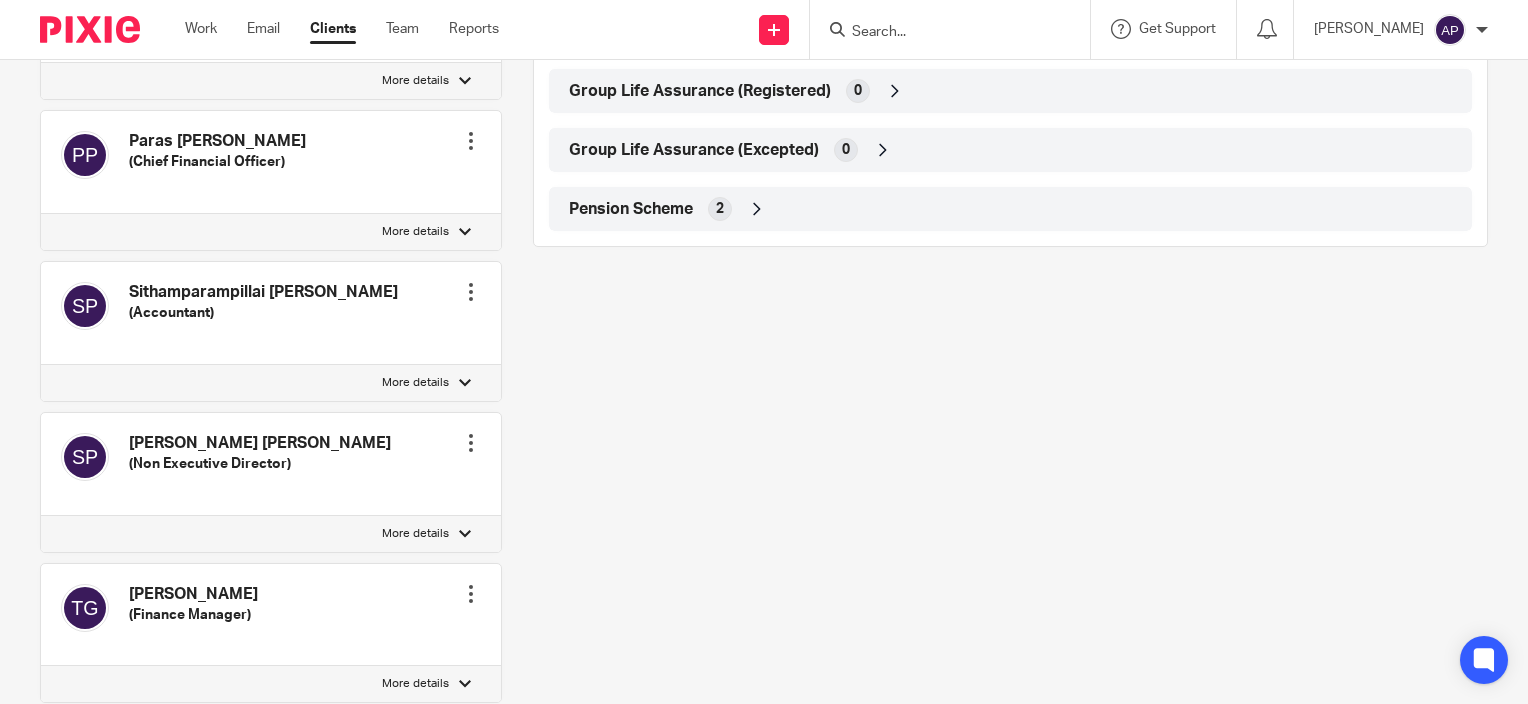 click on "More details" at bounding box center (271, 383) 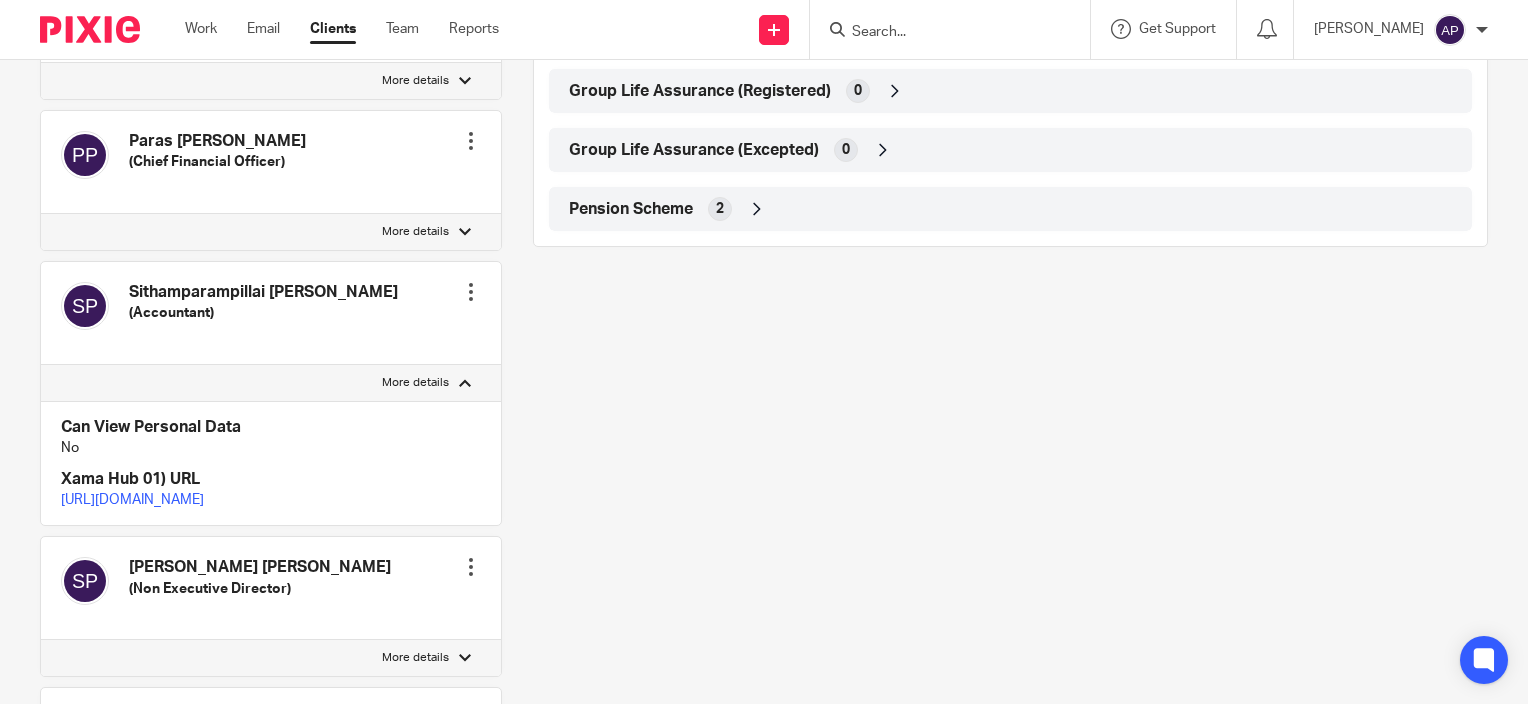 click on "More details" at bounding box center (271, 383) 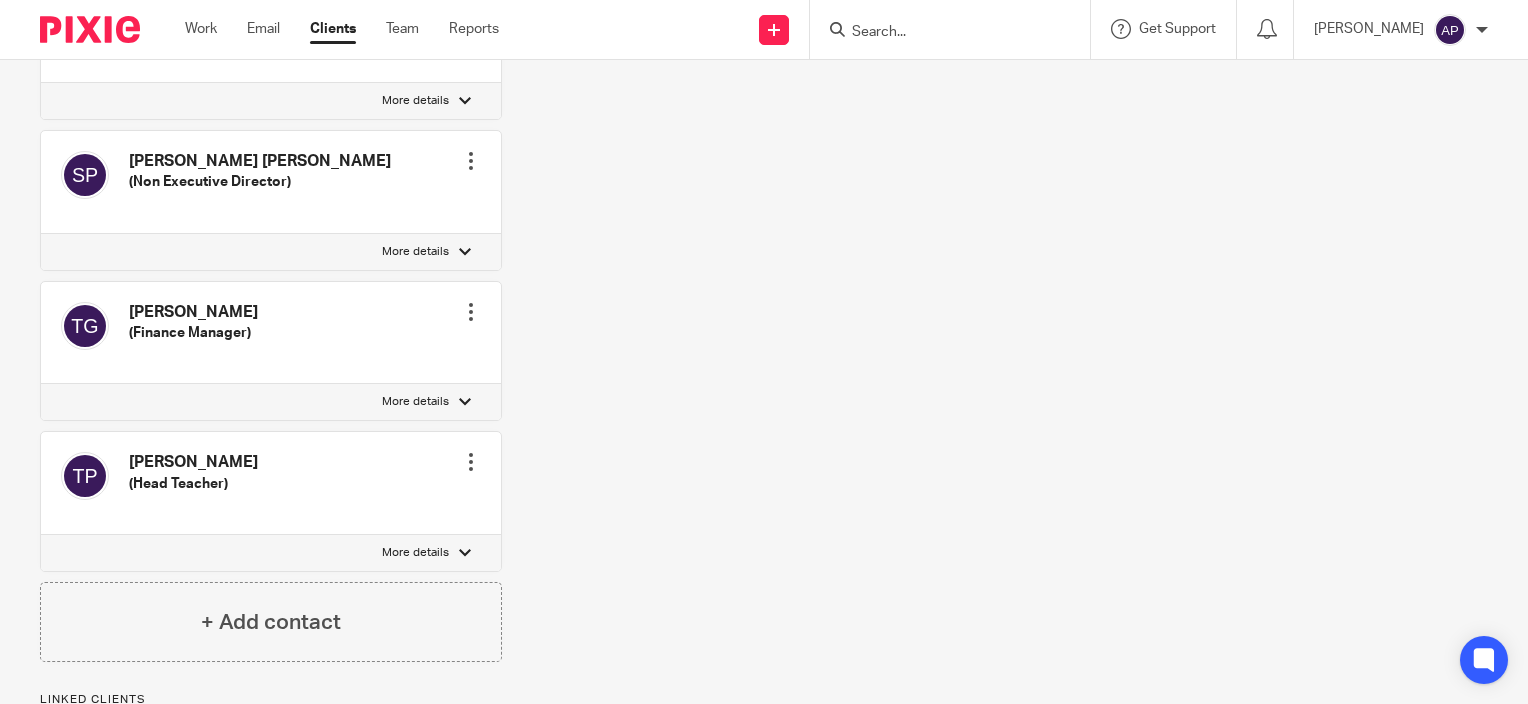 scroll, scrollTop: 1358, scrollLeft: 0, axis: vertical 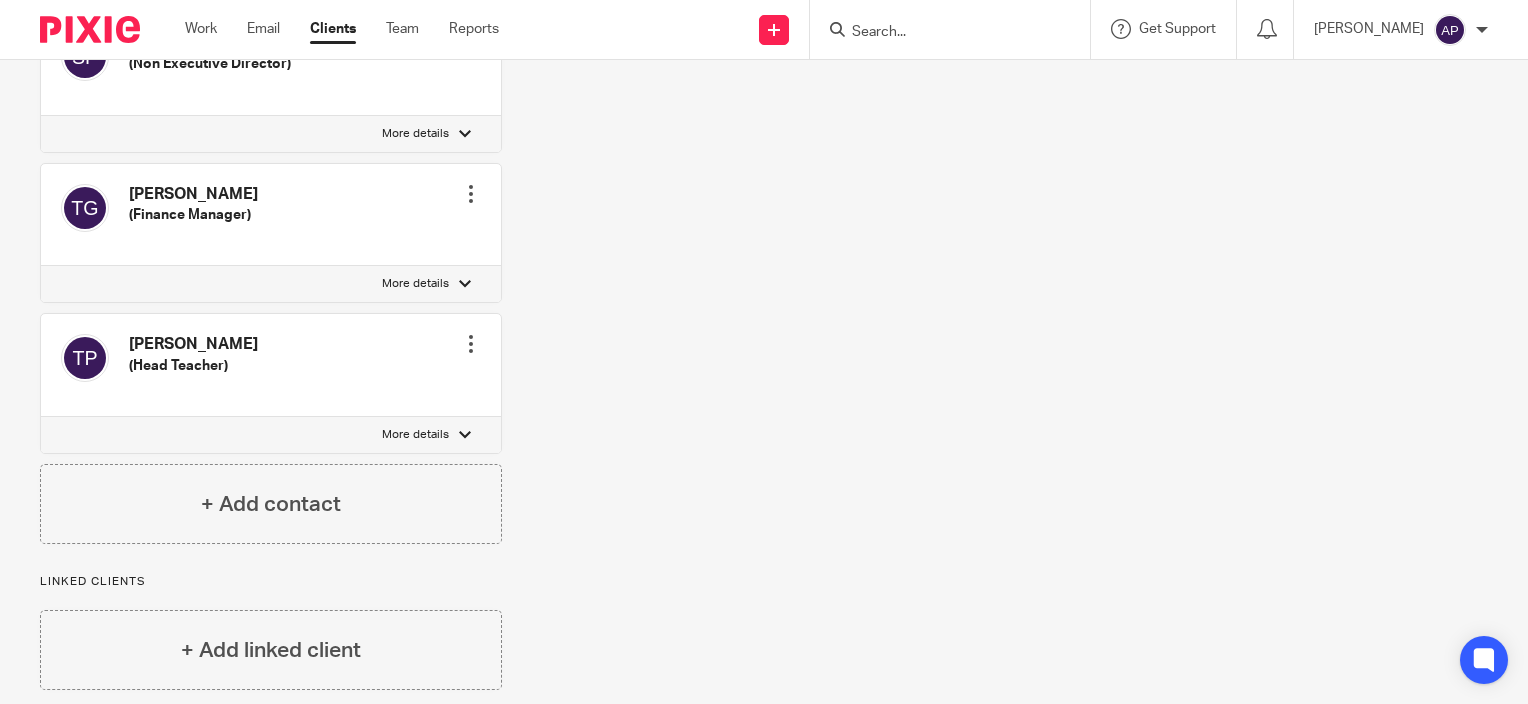 click on "More details" at bounding box center (271, 435) 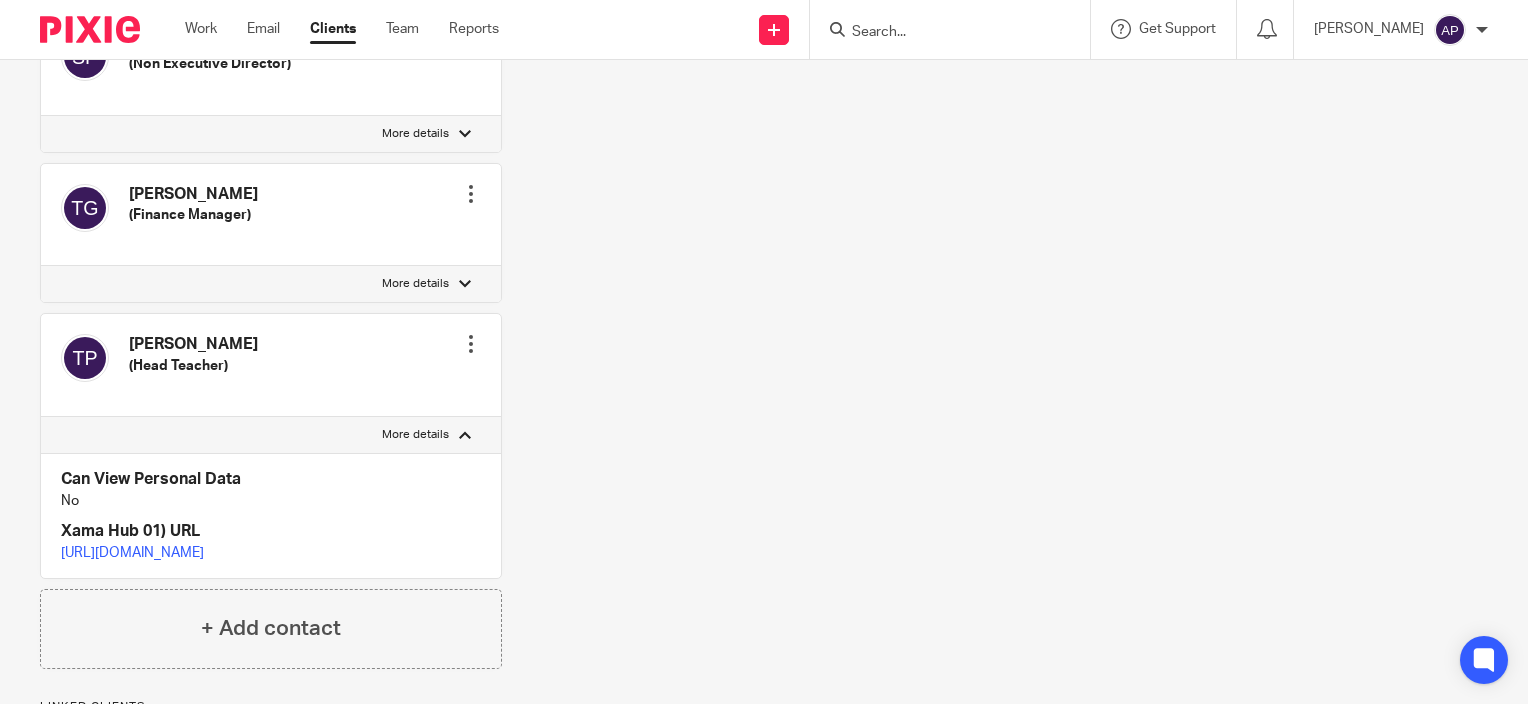 click on "More details" at bounding box center [271, 435] 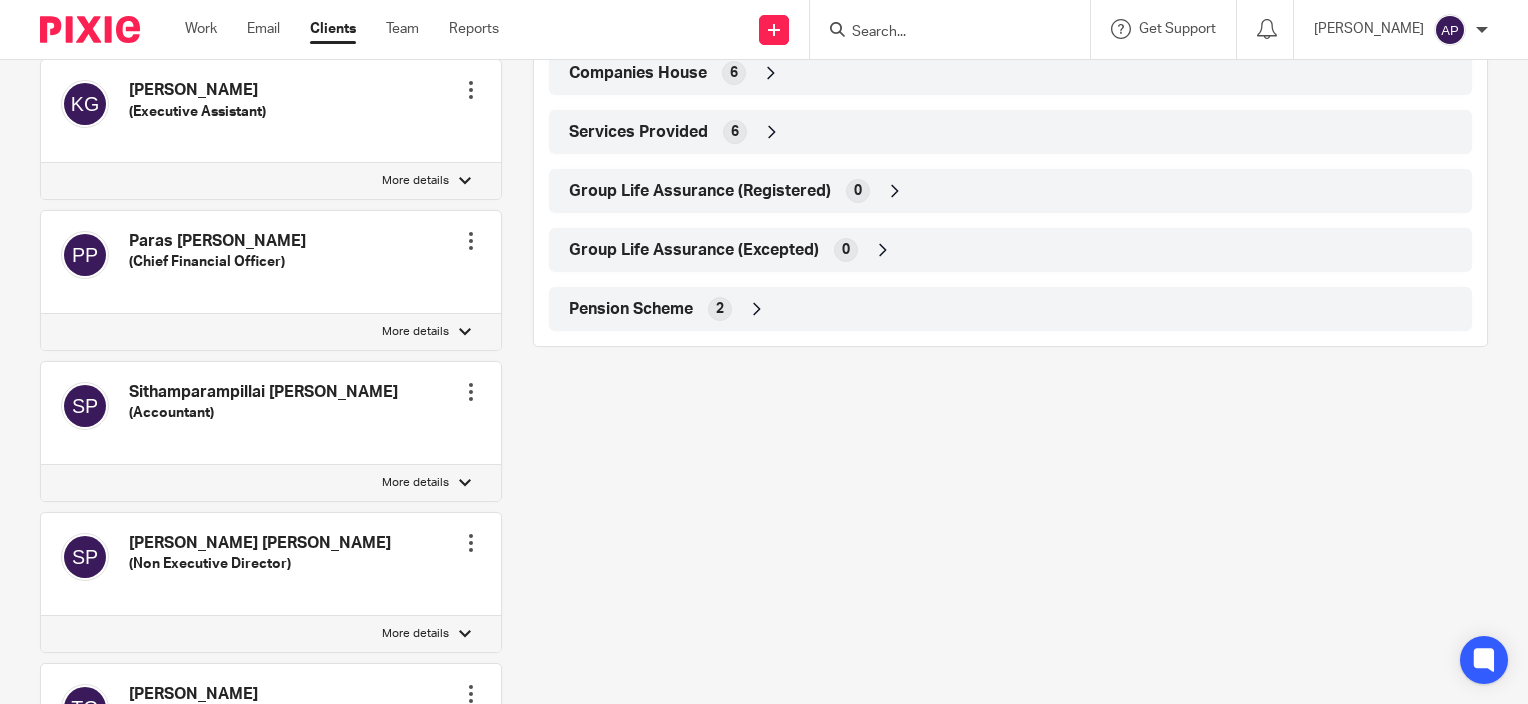 scroll, scrollTop: 458, scrollLeft: 0, axis: vertical 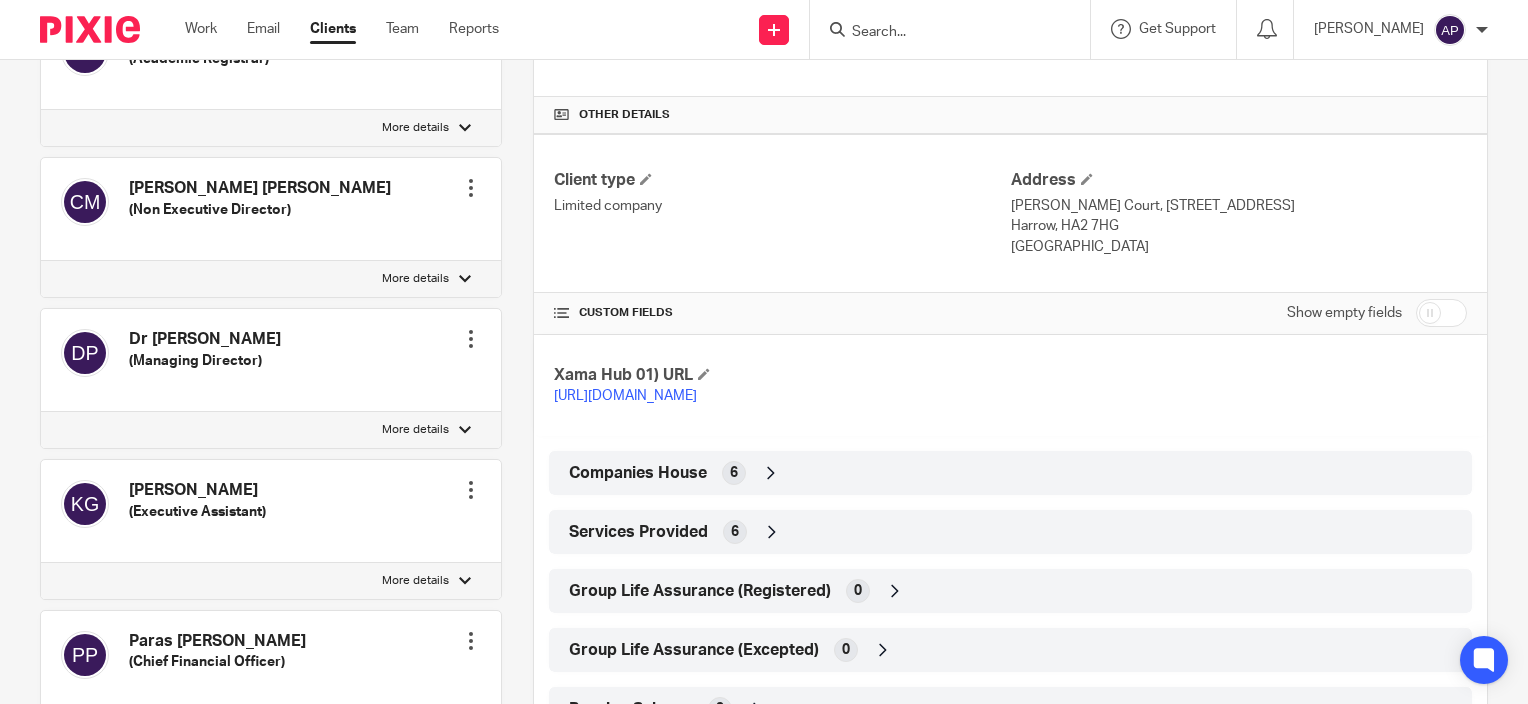 click on "More details" at bounding box center (415, 279) 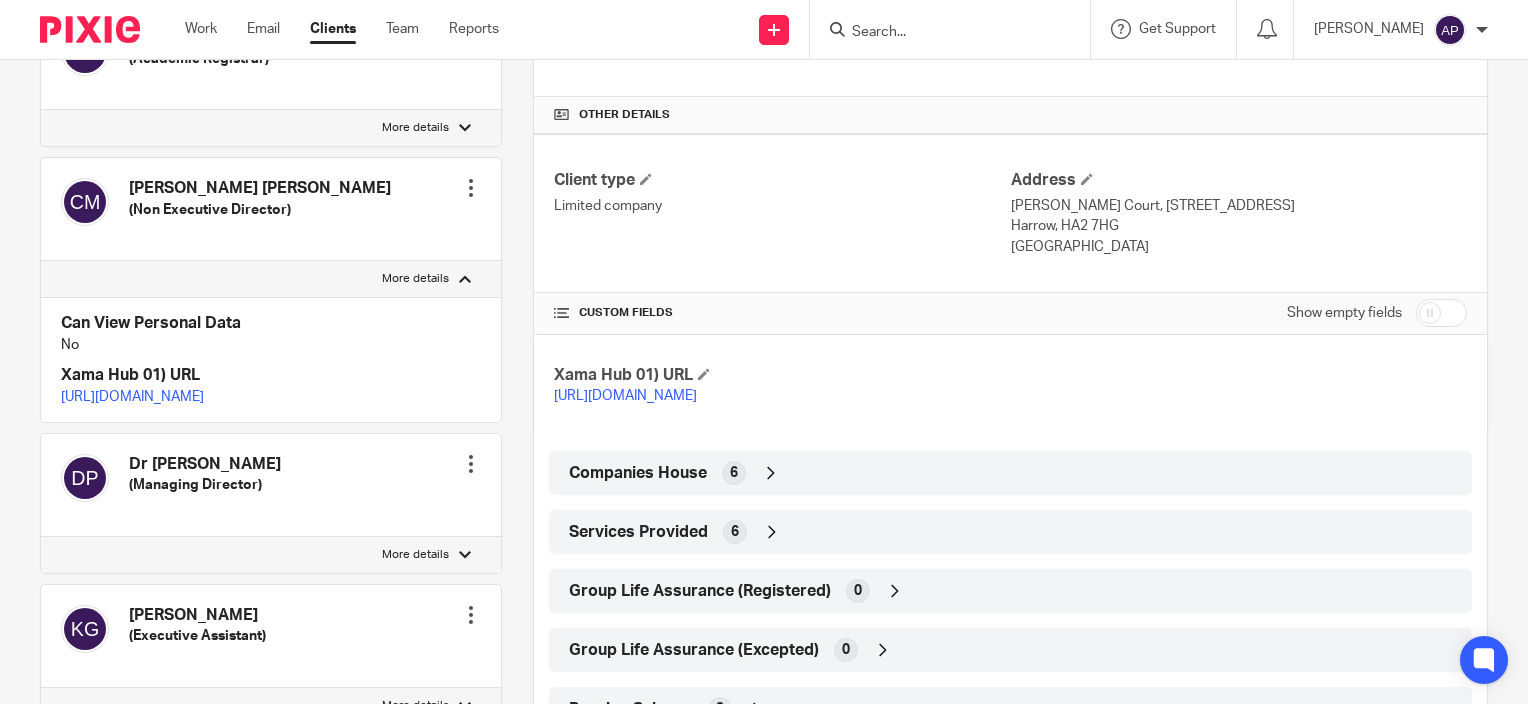 click on "More details" at bounding box center (415, 279) 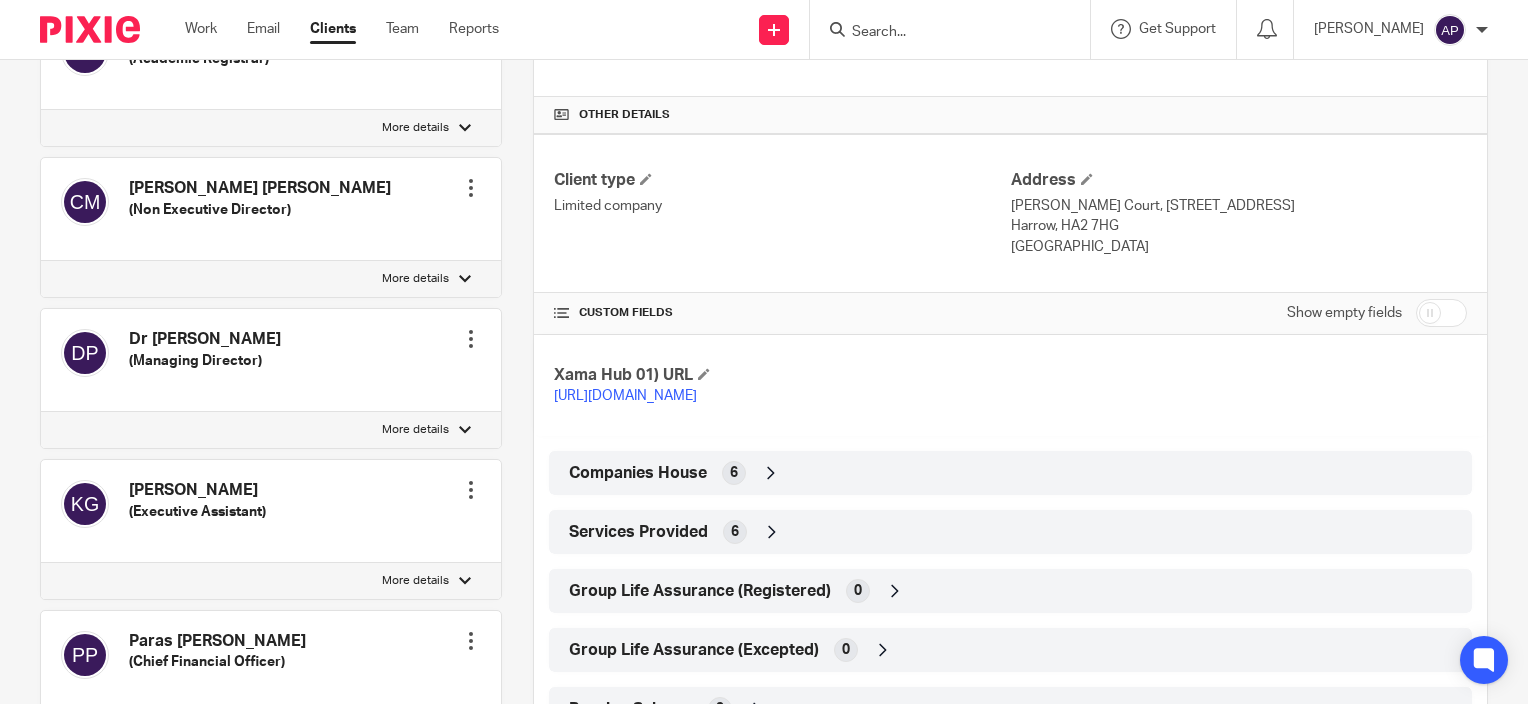 click on "More details" at bounding box center (415, 430) 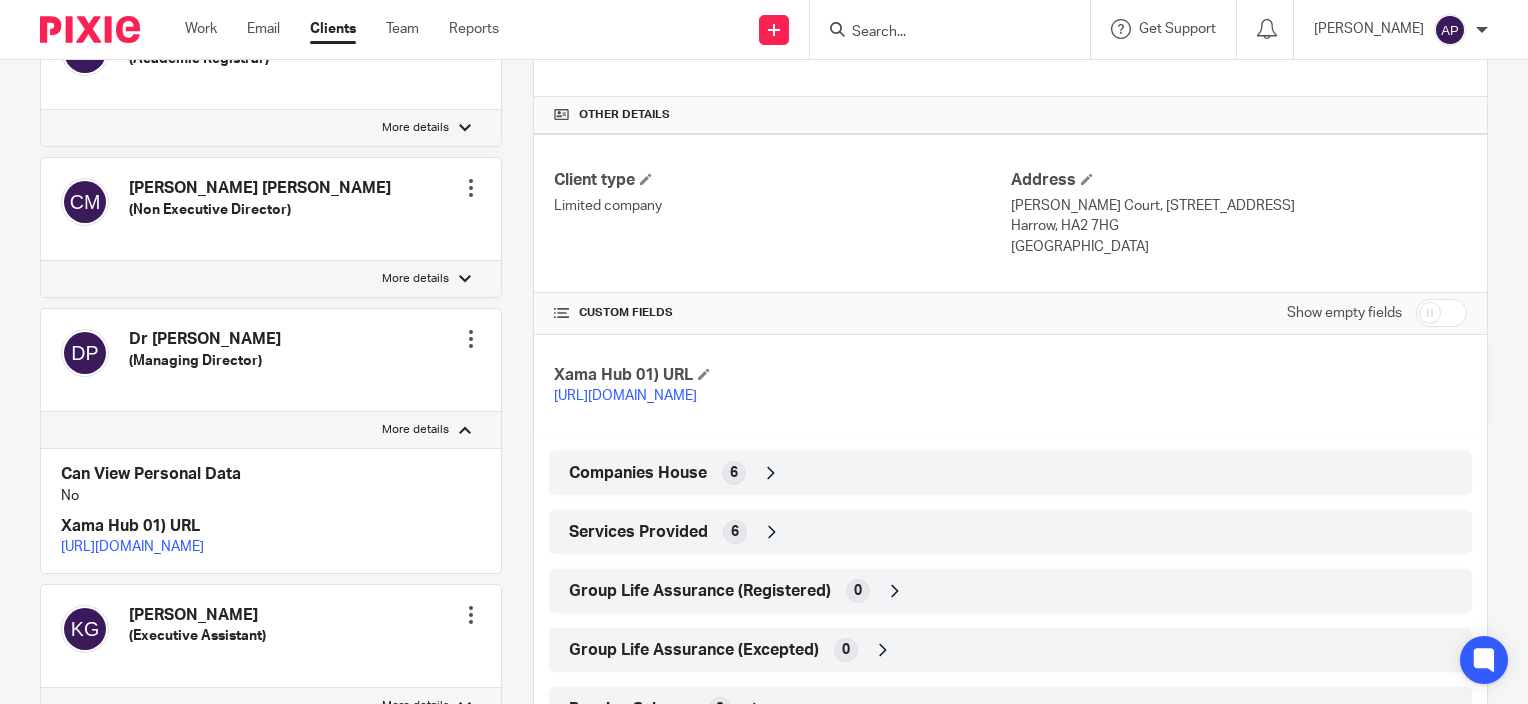 click on "More details" at bounding box center [415, 430] 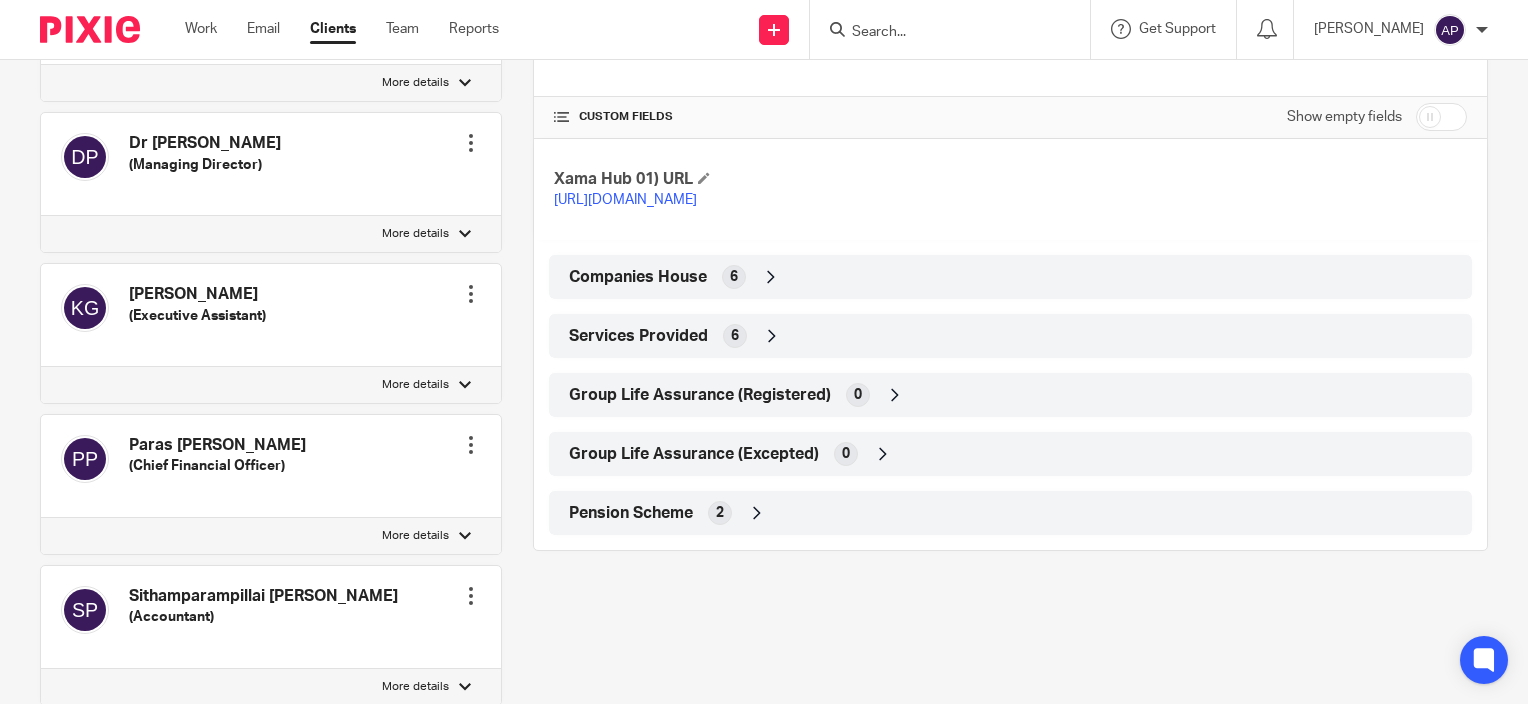 scroll, scrollTop: 858, scrollLeft: 0, axis: vertical 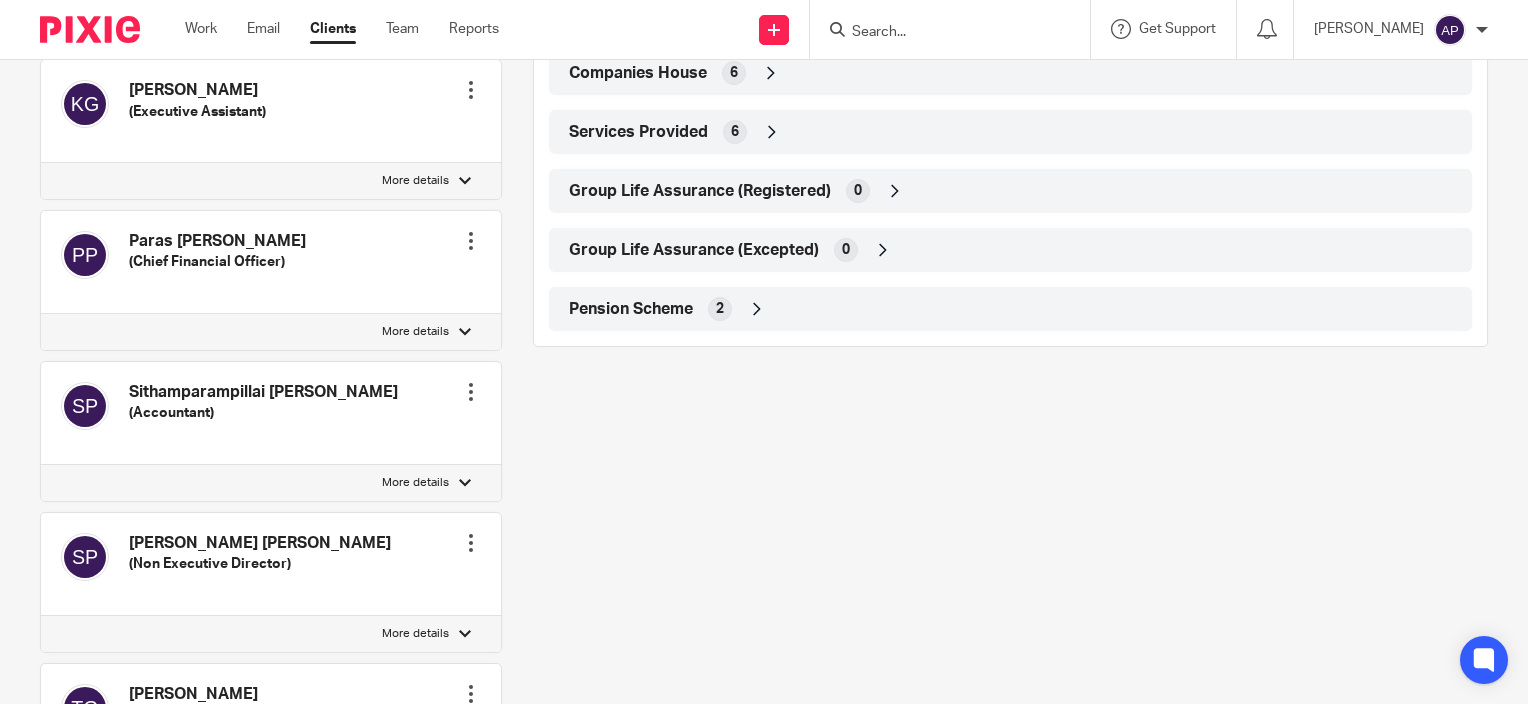 click on "Pension Scheme   2" at bounding box center (1010, 309) 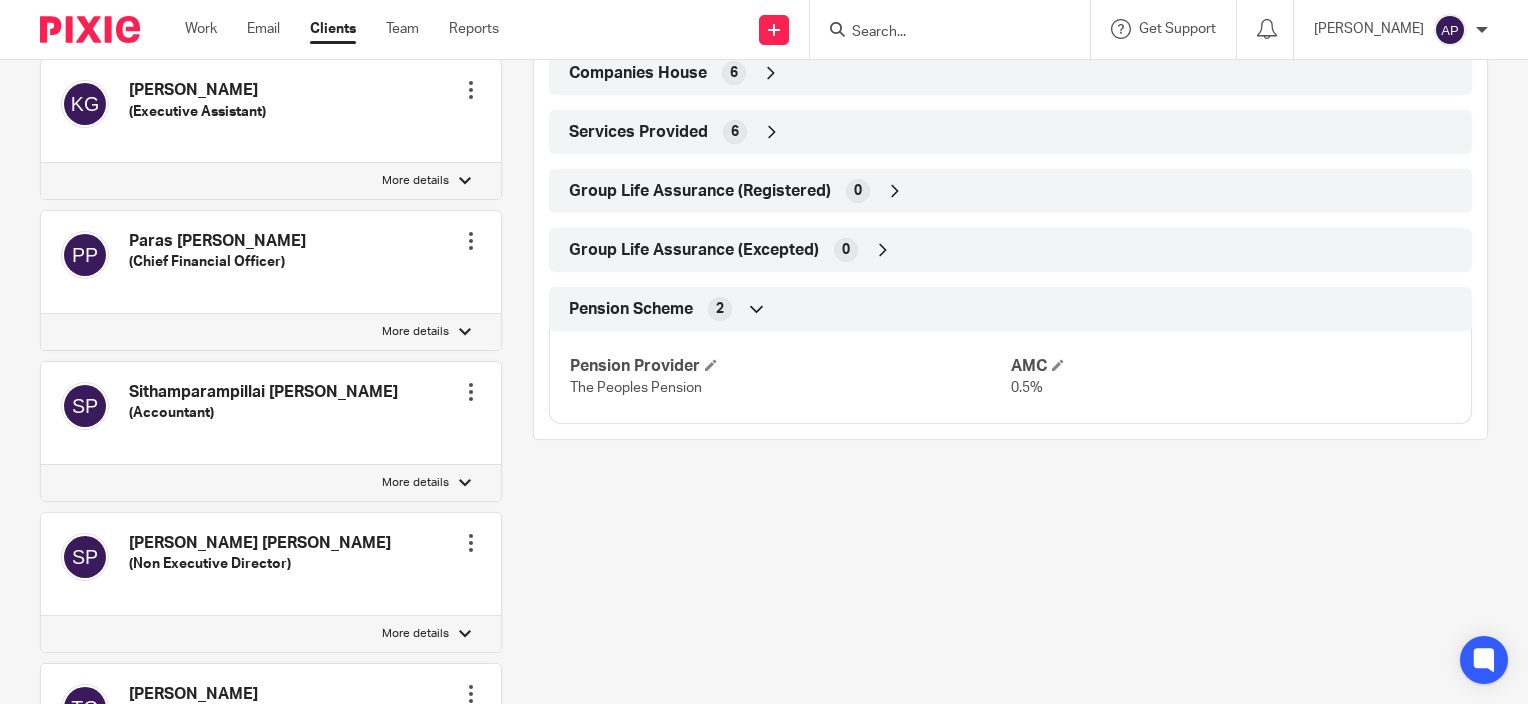 click on "Pension Scheme   2" at bounding box center [1010, 309] 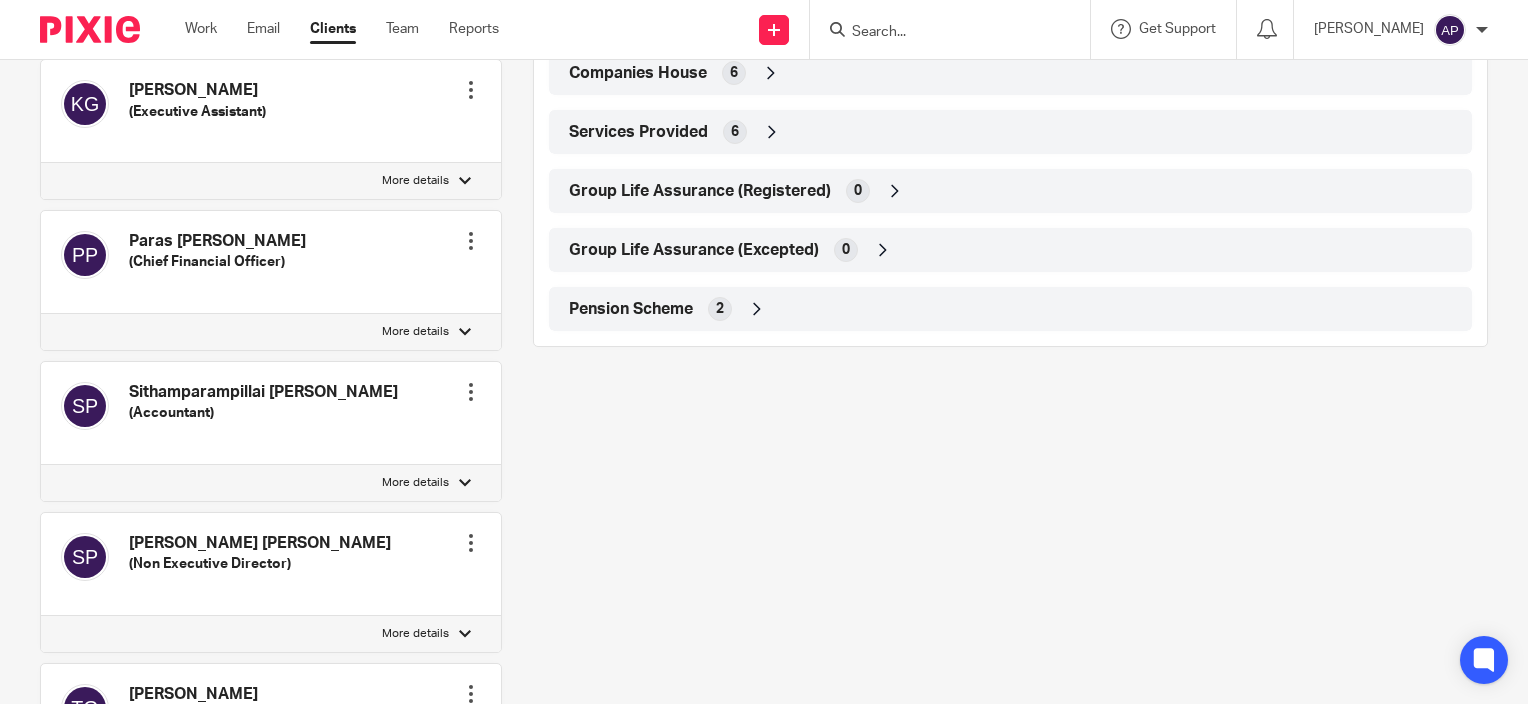 click at bounding box center (883, 250) 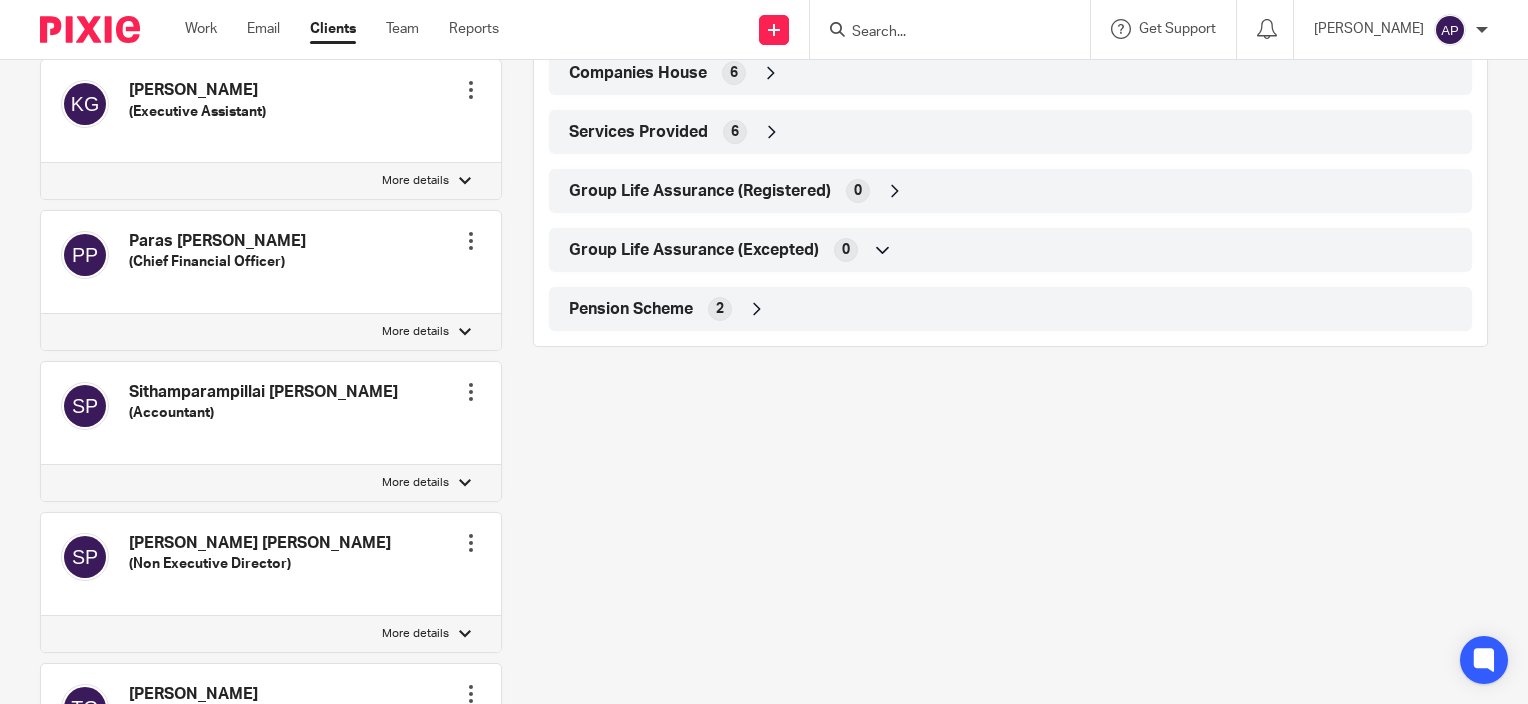 click at bounding box center (883, 250) 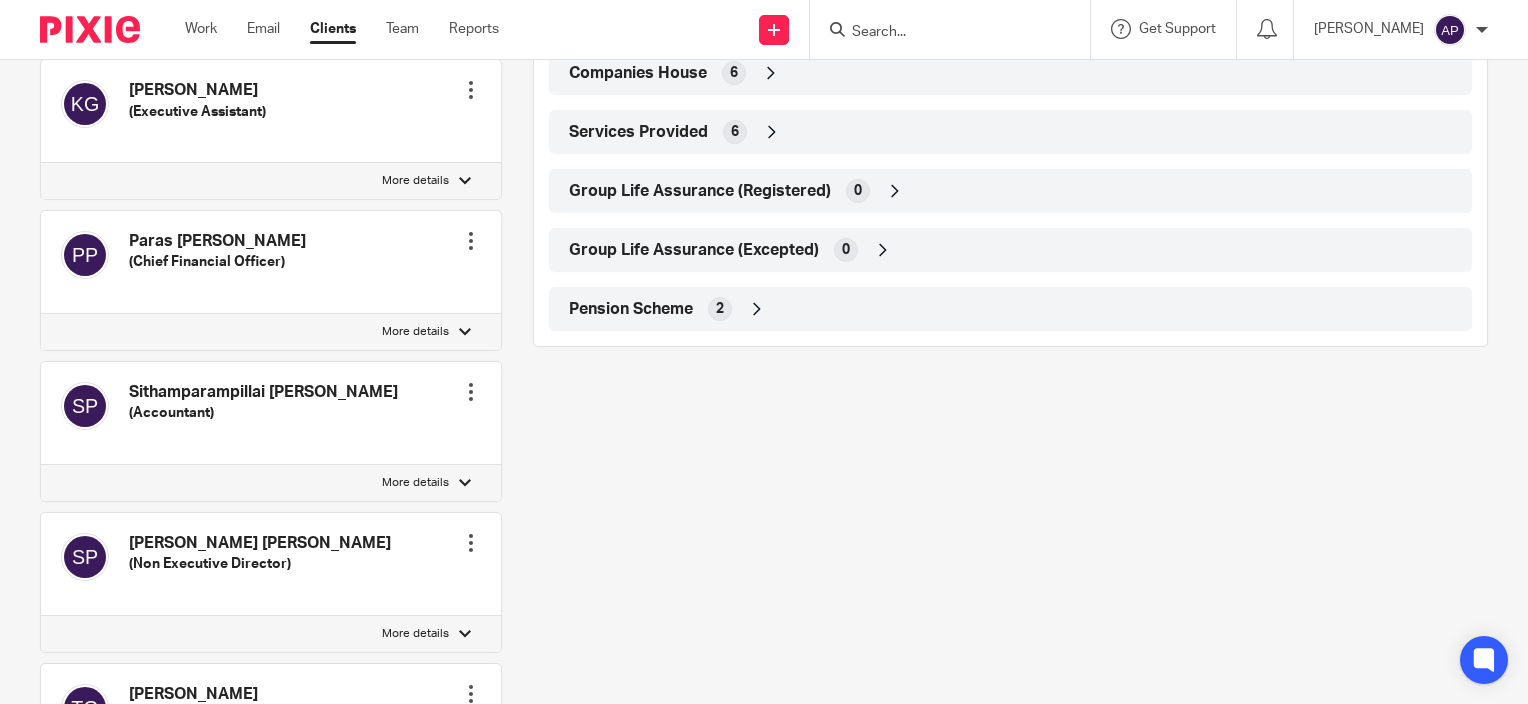 click on "Client type
Limited company
Address
Carmine Court, 202 Imperial Drive
Harrow, HA2 7HG
England
CUSTOM FIELDS
Show empty fields
Xama Hub 01) URL
https://platform.xamatech.com/portal/crm/clients/21b404f0-3496-11f0-9b61-1dab7768cf6e   VAT   1     Companies House   6
Company Reg. No.
04422774   View more
Company Incorporated On
23 Apr 2002
Confirmation Statement Date
22 Apr 2026
Confirmation Statement Due On
6 May 2026
Accounts Due On
30 Apr 2026
Year End Date
31 Jul 2025   Bookkeeping   2     AML Risk Assessment   4
AML Completed
No     No     No     1" at bounding box center (1010, 33) 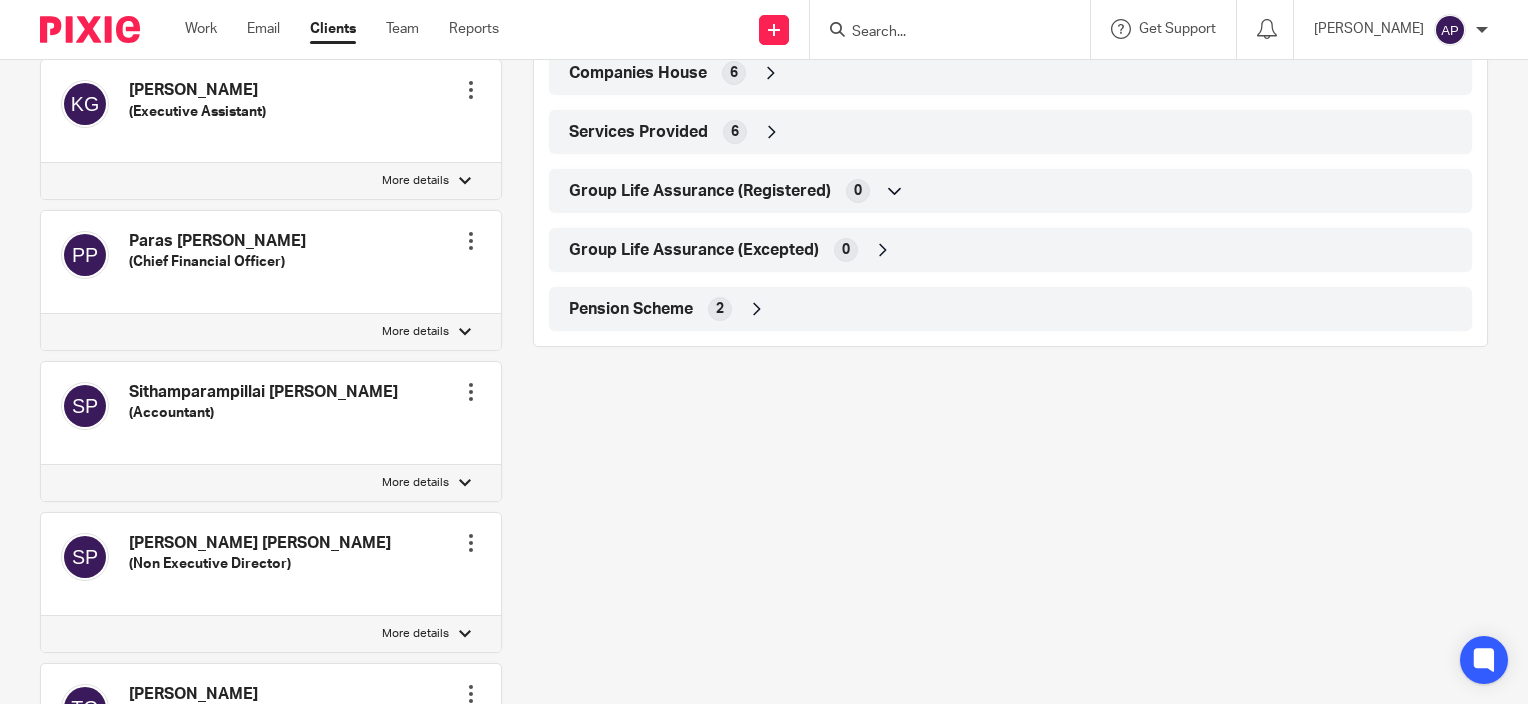 click on "Services Provided   6" at bounding box center [1010, 132] 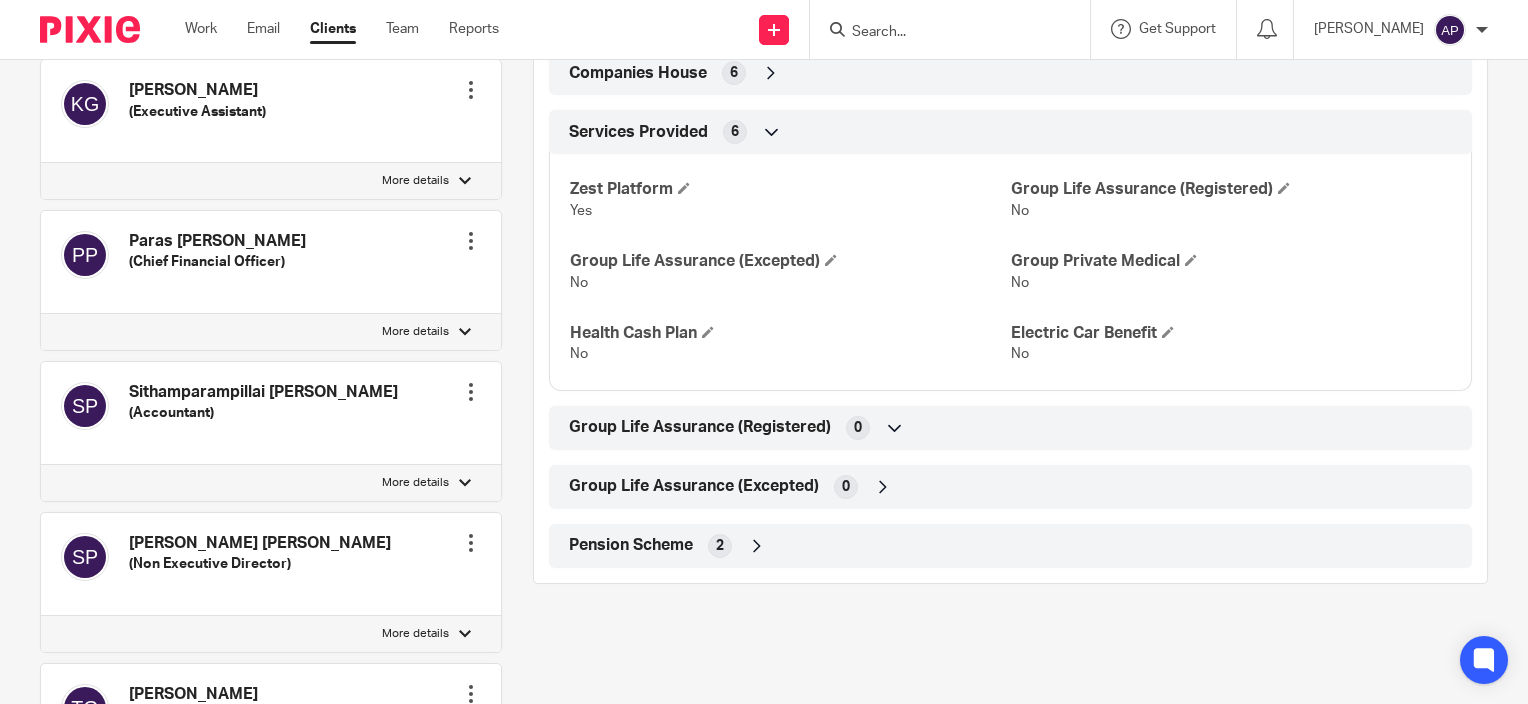 click on "Services Provided   6" at bounding box center (1010, 132) 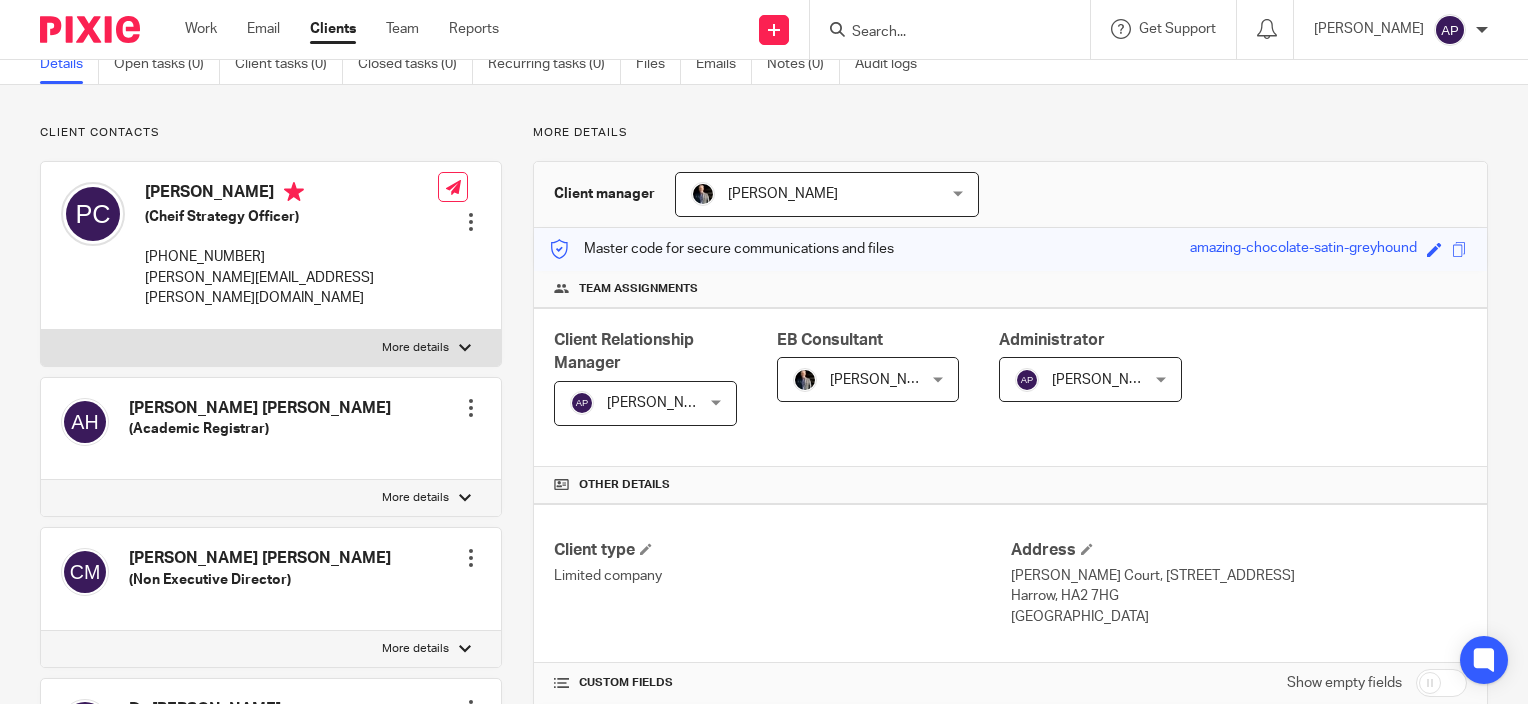 scroll, scrollTop: 0, scrollLeft: 0, axis: both 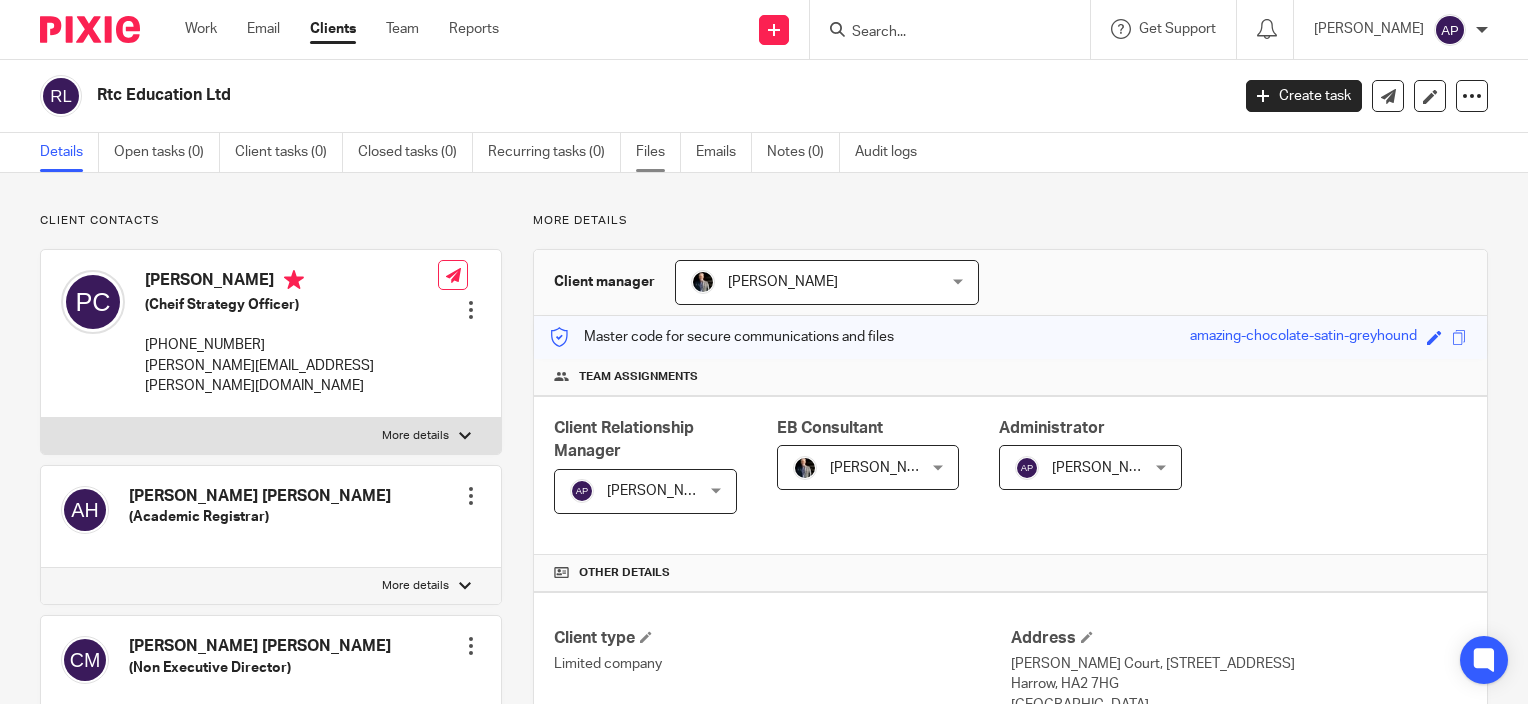 click on "Files" at bounding box center [658, 152] 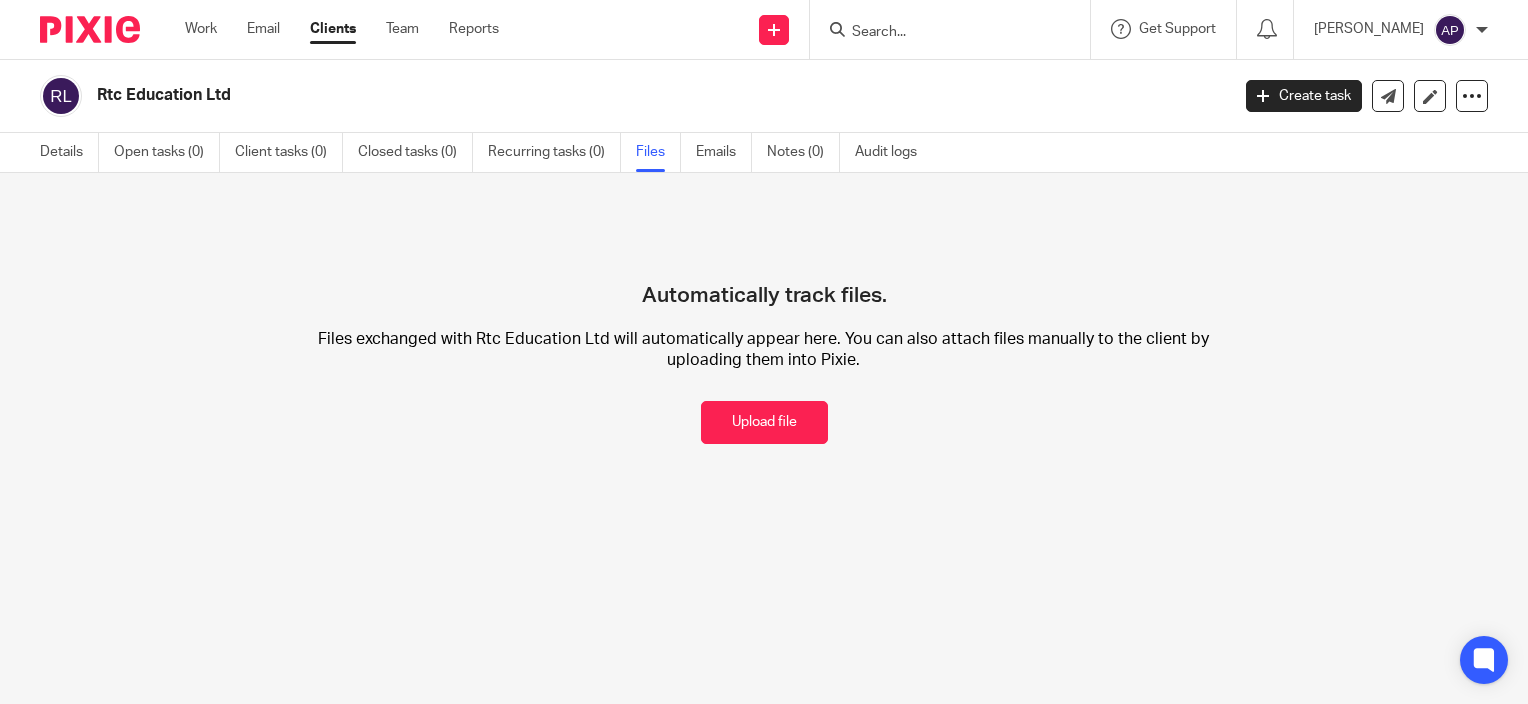scroll, scrollTop: 0, scrollLeft: 0, axis: both 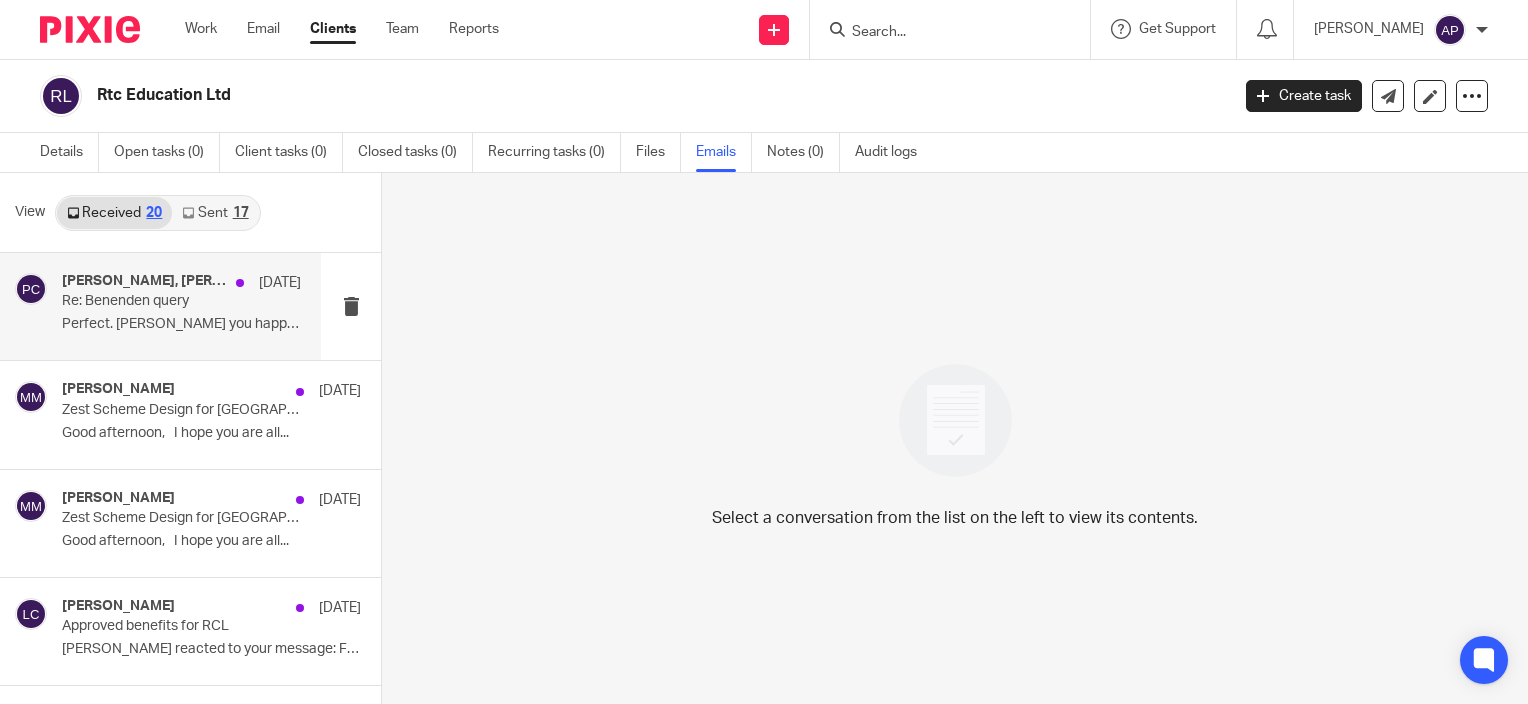 click on "Perfect. [PERSON_NAME] you happy with EBCam being..." at bounding box center (181, 324) 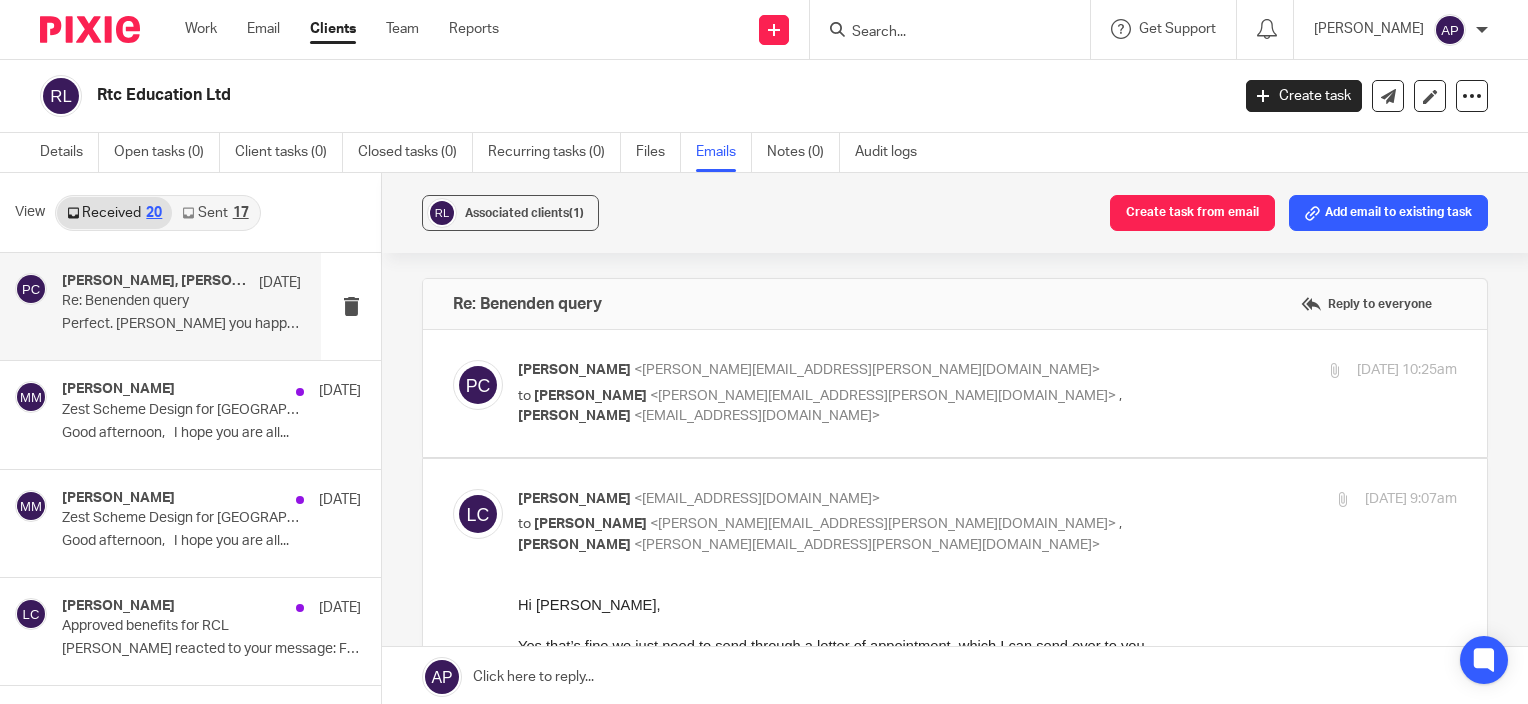 scroll, scrollTop: 0, scrollLeft: 0, axis: both 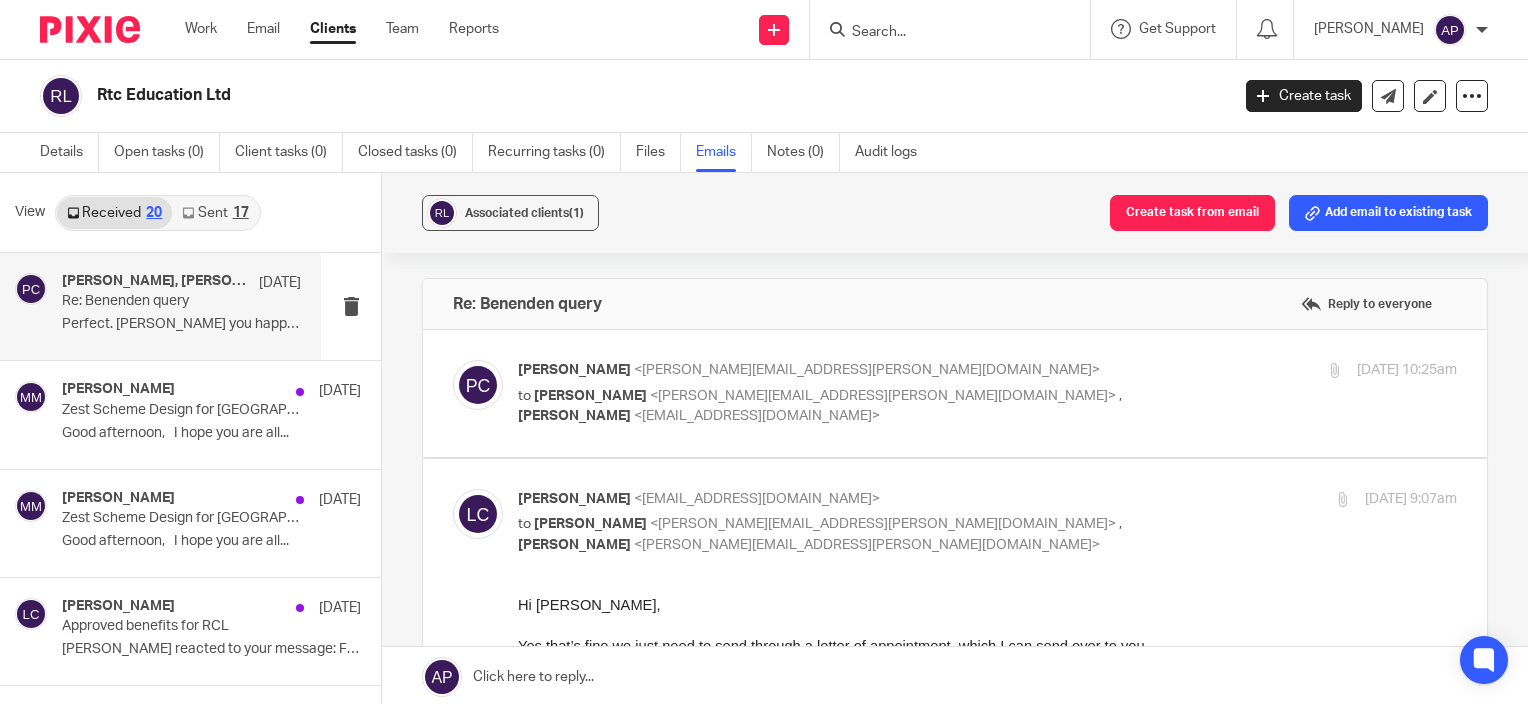 click on "[PERSON_NAME]
<[PERSON_NAME][EMAIL_ADDRESS][PERSON_NAME][DOMAIN_NAME]>   to
[PERSON_NAME]
<[PERSON_NAME][EMAIL_ADDRESS][PERSON_NAME][DOMAIN_NAME]>   ,
[PERSON_NAME]
<[EMAIL_ADDRESS][DOMAIN_NAME]>       [DATE] 10:25am
Forward
Attachments
Save all attachments
image001 .png       image002 .png       image003 .png" at bounding box center [955, 393] 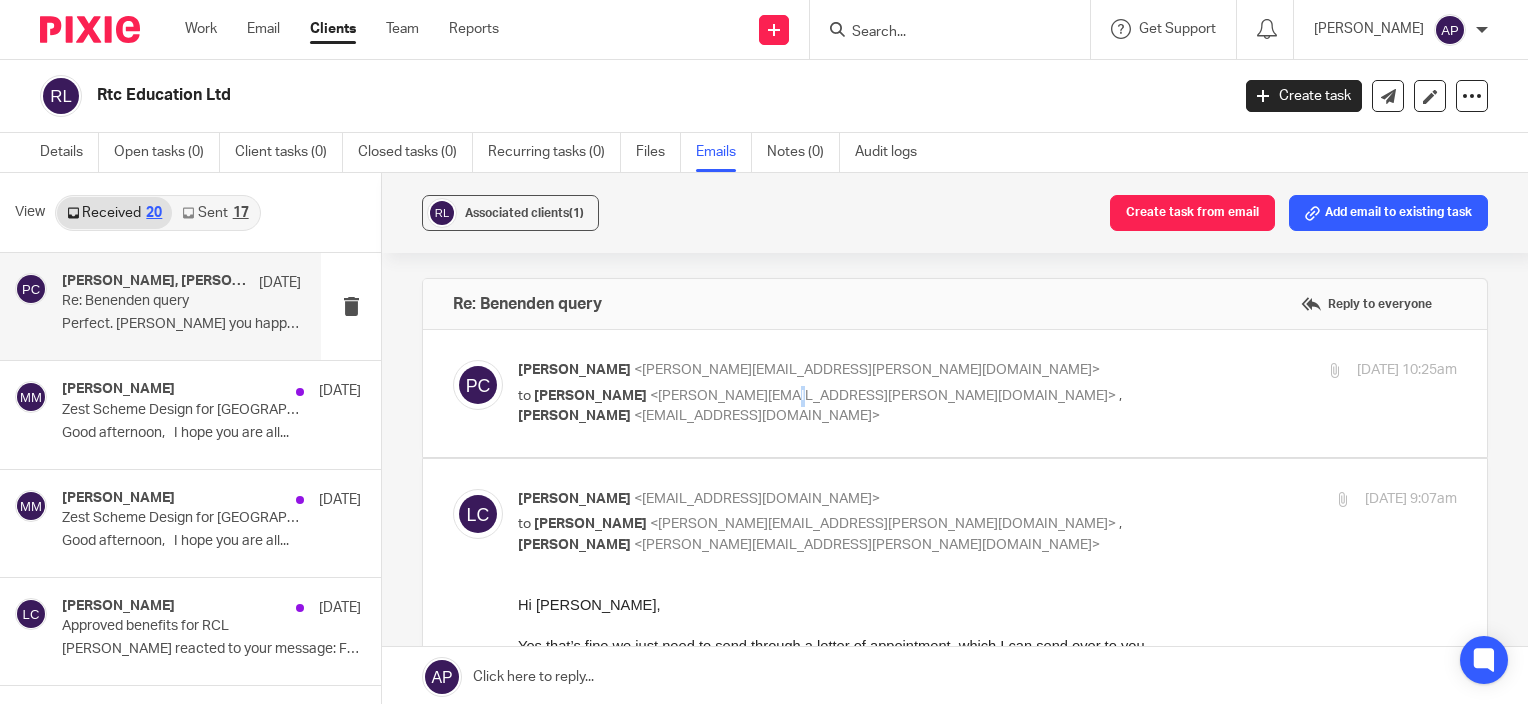 click on "[PERSON_NAME]
<[PERSON_NAME][EMAIL_ADDRESS][PERSON_NAME][DOMAIN_NAME]>   to
[PERSON_NAME]
<[PERSON_NAME][EMAIL_ADDRESS][PERSON_NAME][DOMAIN_NAME]>   ,
[PERSON_NAME]
<[EMAIL_ADDRESS][DOMAIN_NAME]>       [DATE] 10:25am" at bounding box center (987, 393) 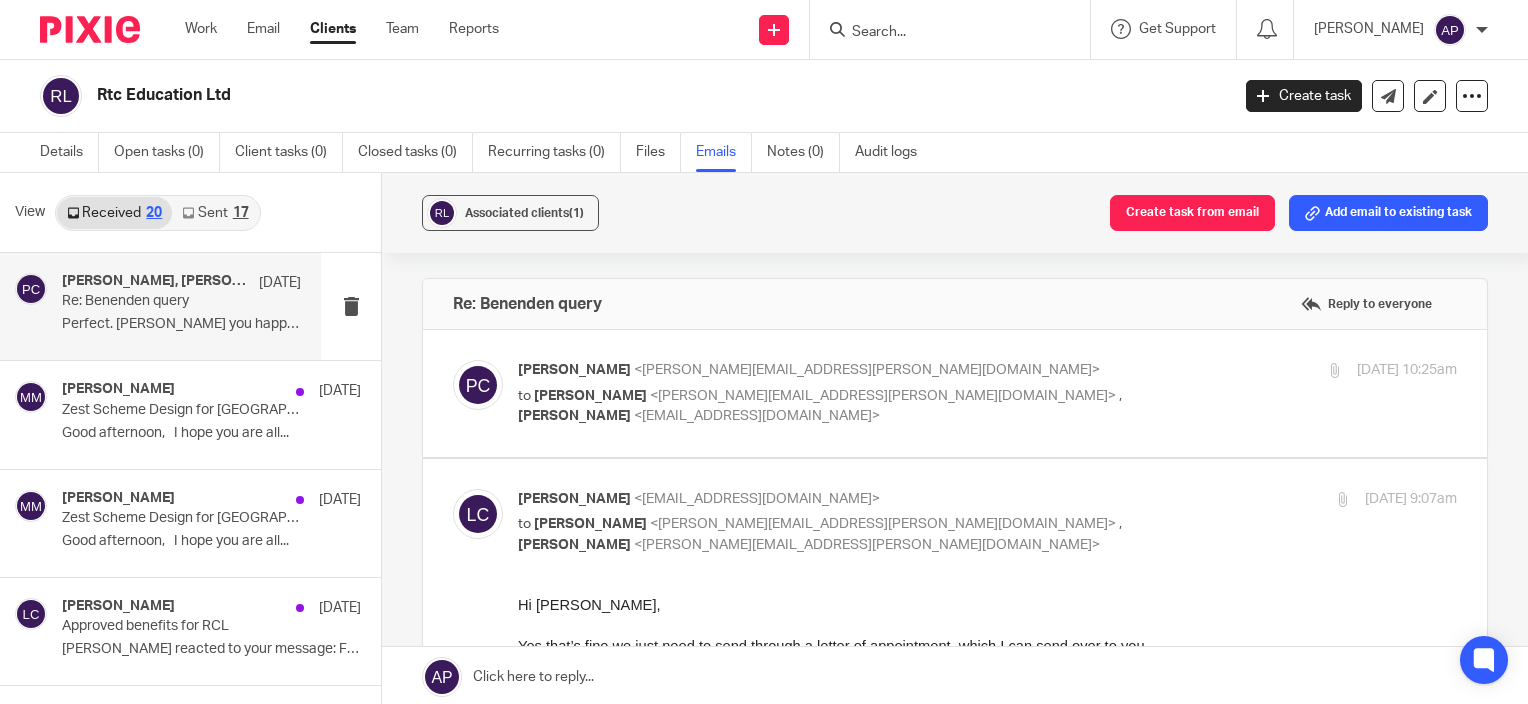 drag, startPoint x: 770, startPoint y: 405, endPoint x: 908, endPoint y: 400, distance: 138.09055 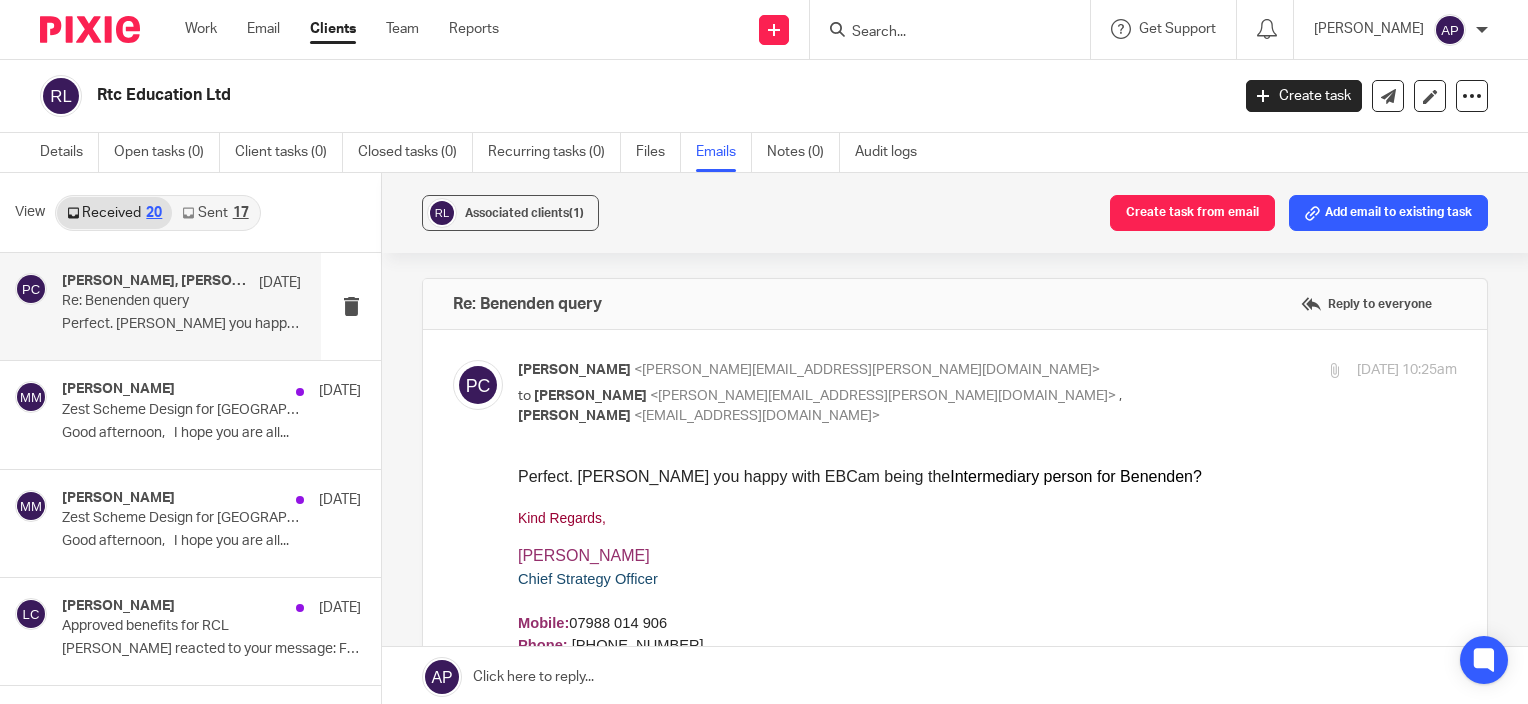 scroll, scrollTop: 0, scrollLeft: 0, axis: both 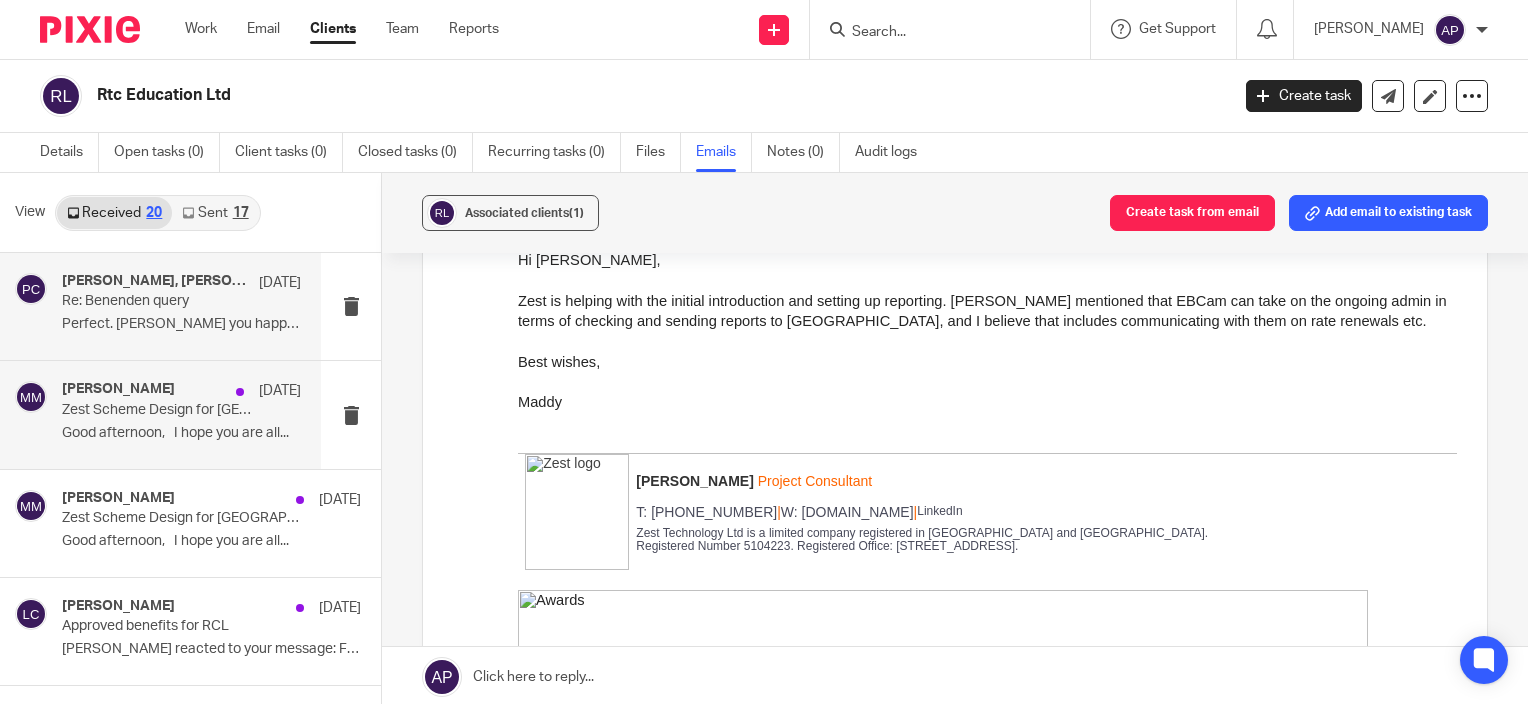 click on "[PERSON_NAME]
[DATE]   Zest Scheme Design for [GEOGRAPHIC_DATA]   Good afternoon,      I hope you are all..." at bounding box center (160, 414) 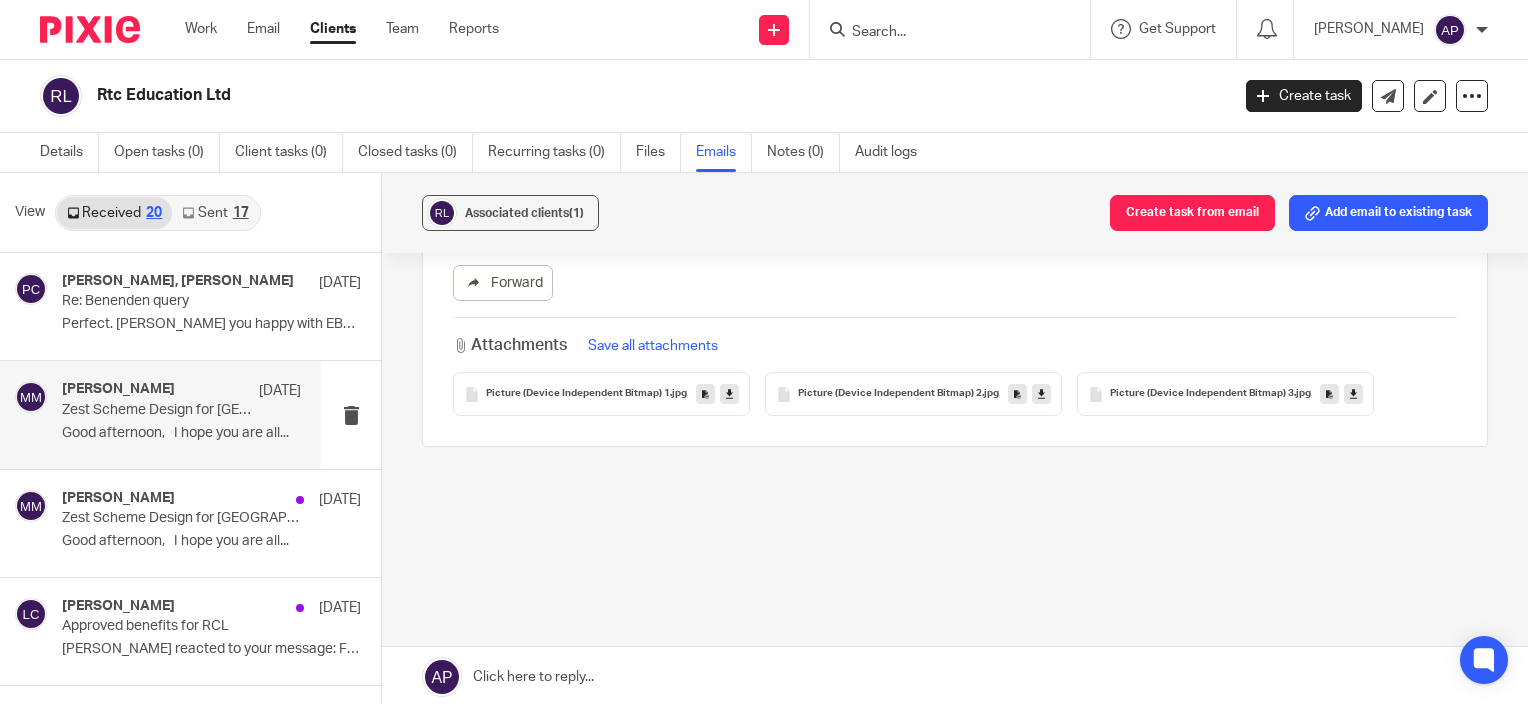 scroll, scrollTop: 0, scrollLeft: 0, axis: both 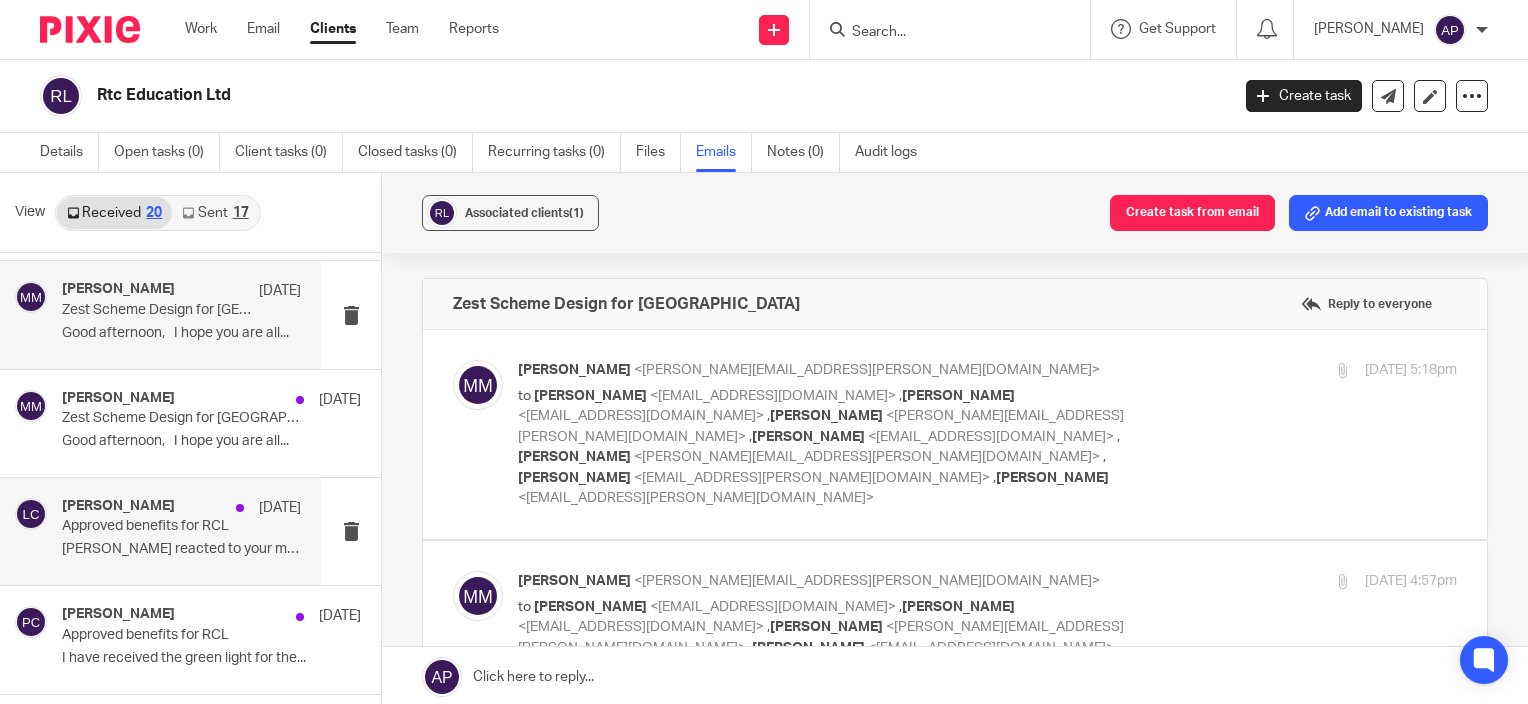 click on "[PERSON_NAME]
[DATE]   Approved benefits for RCL   [PERSON_NAME] reacted to your message:   From:..." at bounding box center (181, 531) 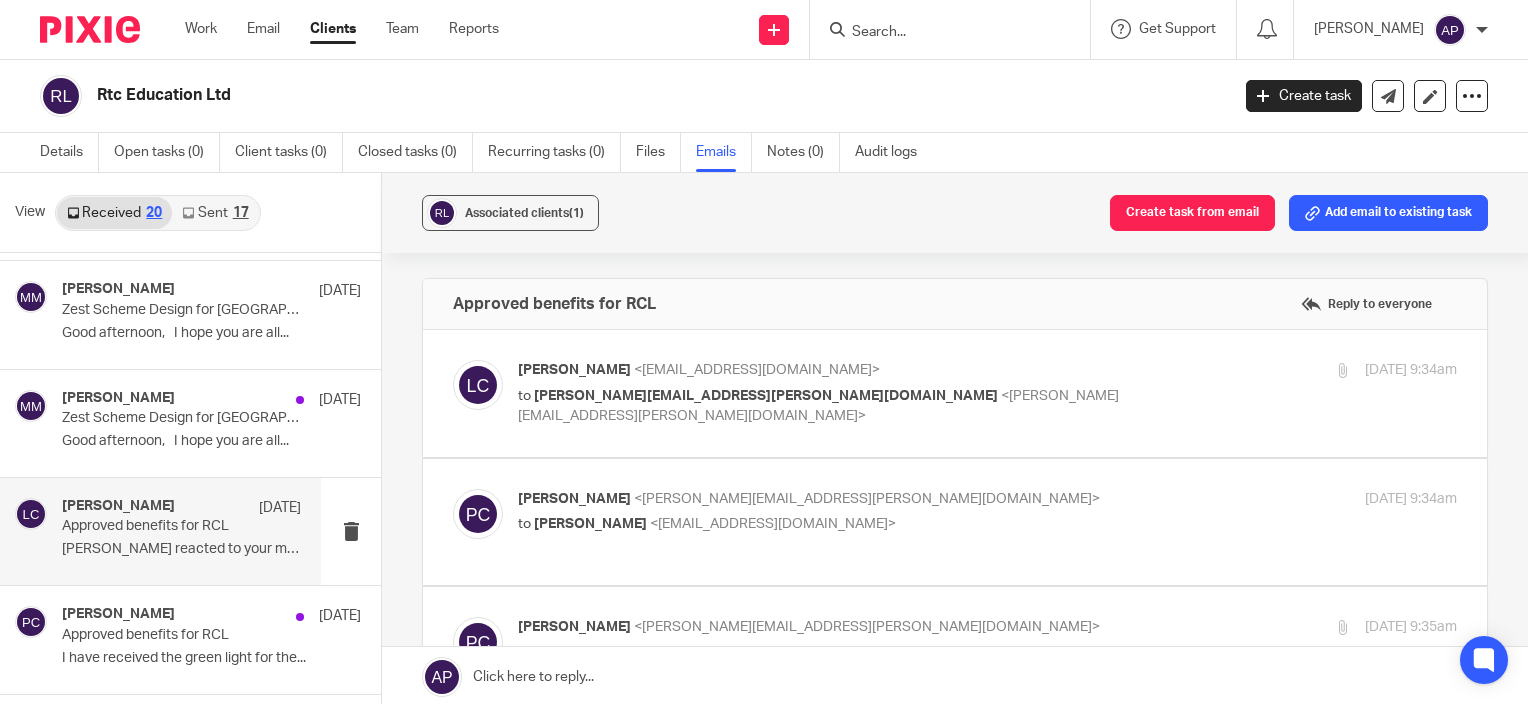 scroll, scrollTop: 0, scrollLeft: 0, axis: both 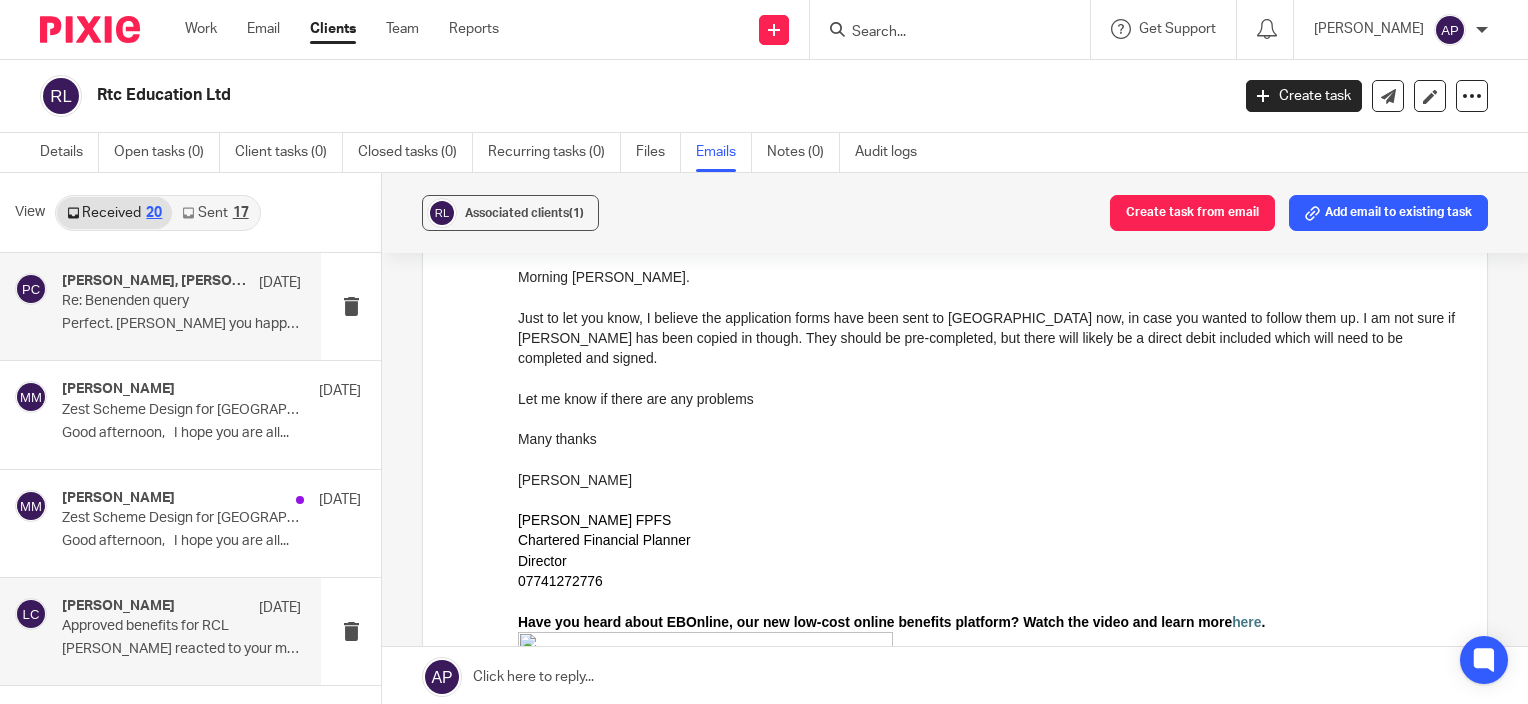 click on "[PERSON_NAME], [PERSON_NAME]
[DATE]   Re: Benenden query   Perfect. [PERSON_NAME] you happy with EBCam being..." at bounding box center (160, 306) 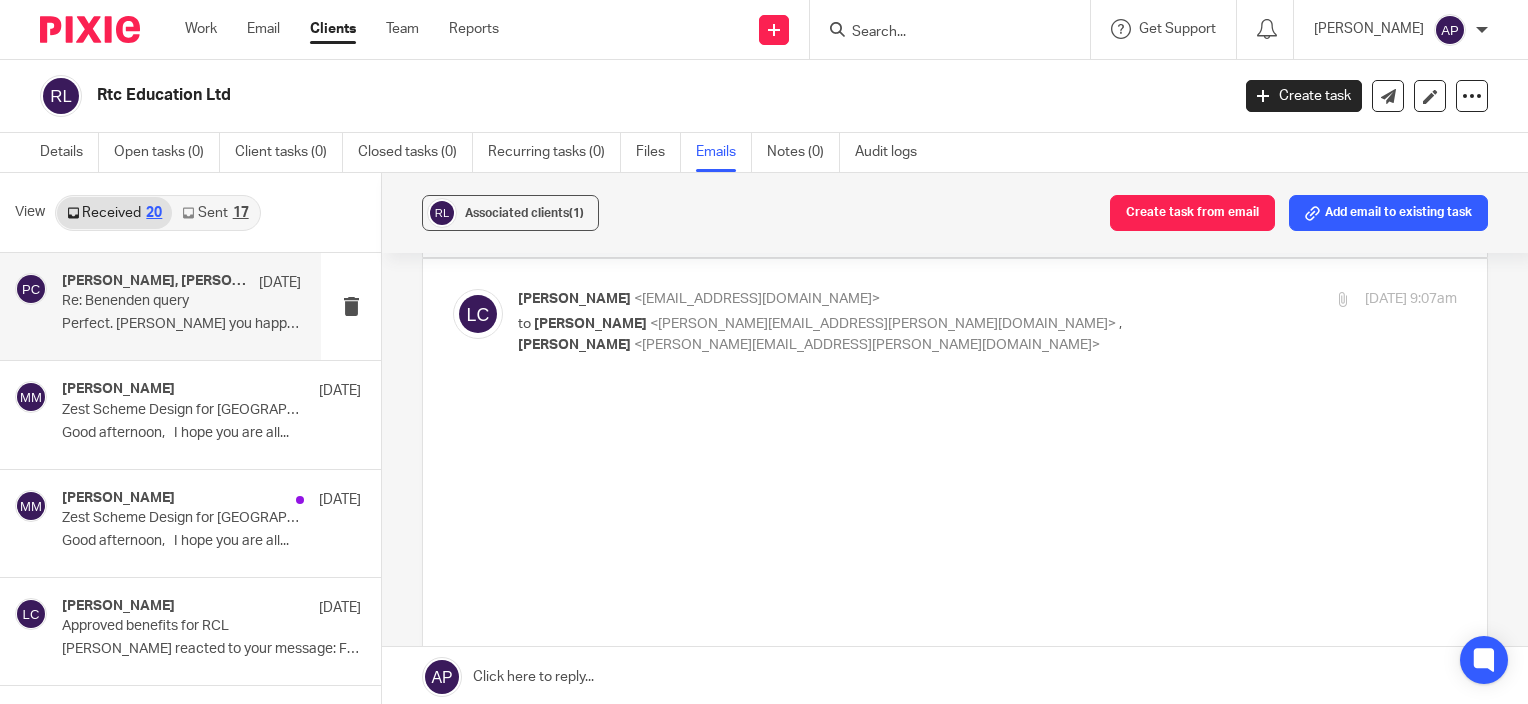 scroll, scrollTop: 0, scrollLeft: 0, axis: both 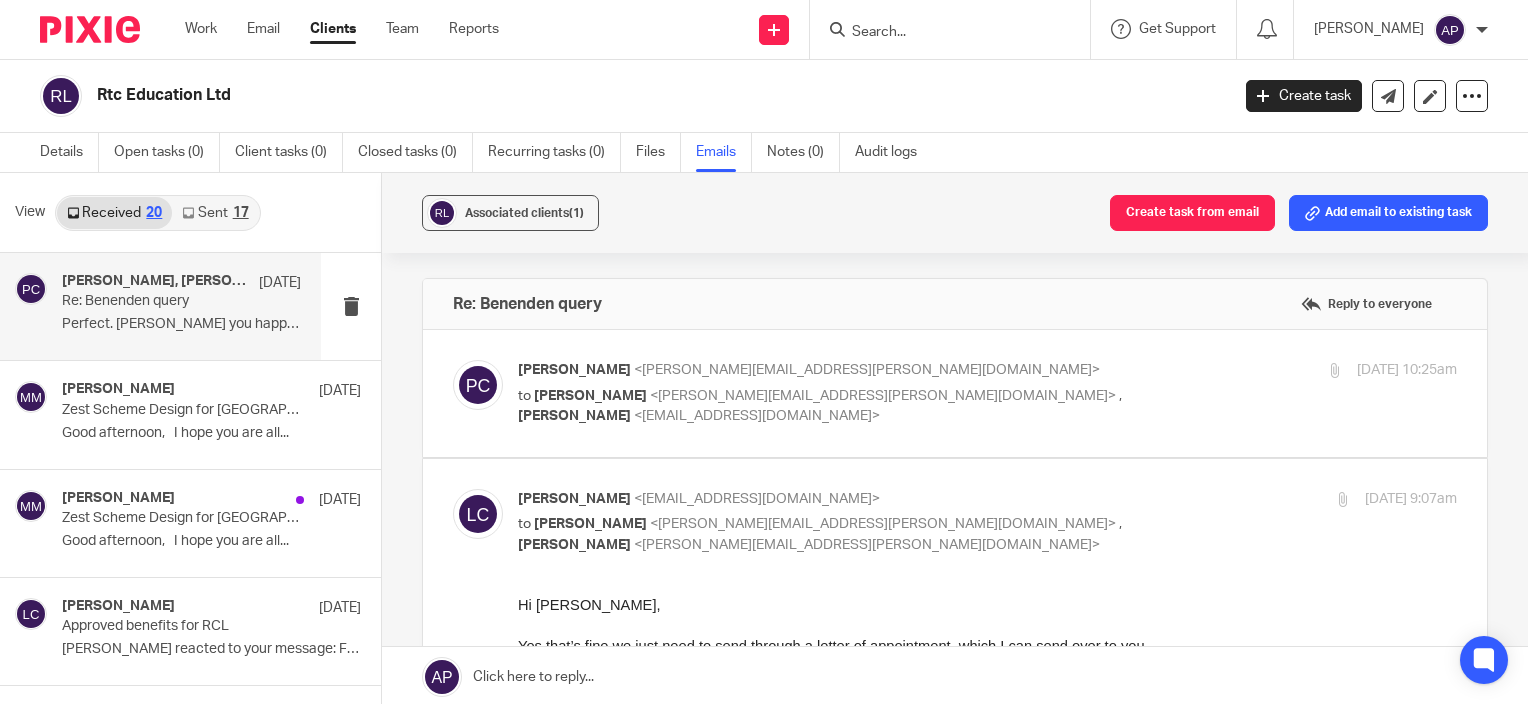 click on "[PERSON_NAME]
<[PERSON_NAME][EMAIL_ADDRESS][PERSON_NAME][DOMAIN_NAME]>   to
[PERSON_NAME]
<[PERSON_NAME][EMAIL_ADDRESS][PERSON_NAME][DOMAIN_NAME]>   ,
[PERSON_NAME]
<[EMAIL_ADDRESS][DOMAIN_NAME]>       [DATE] 10:25am
Forward
Attachments
Save all attachments
image001 .png       image002 .png       image003 .png" at bounding box center [955, 393] 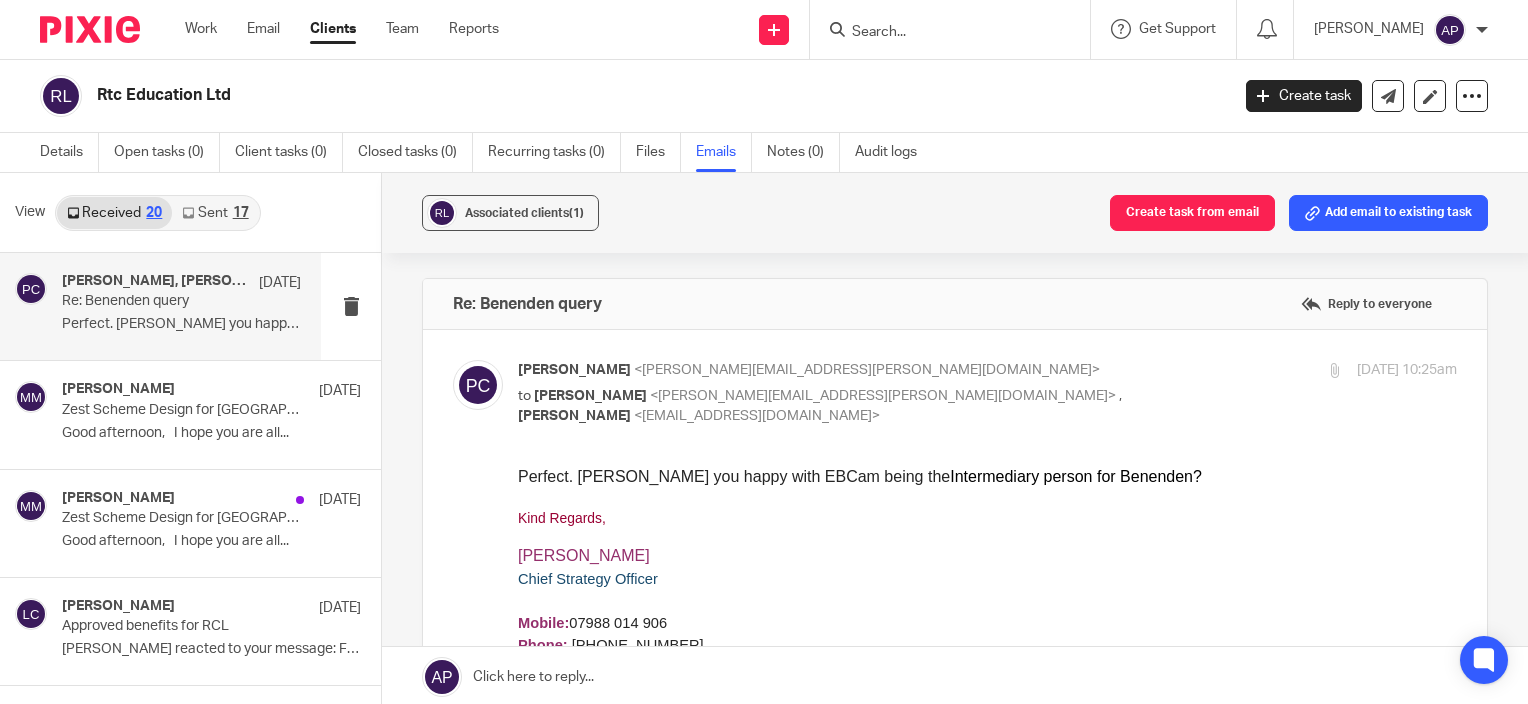 scroll, scrollTop: 0, scrollLeft: 0, axis: both 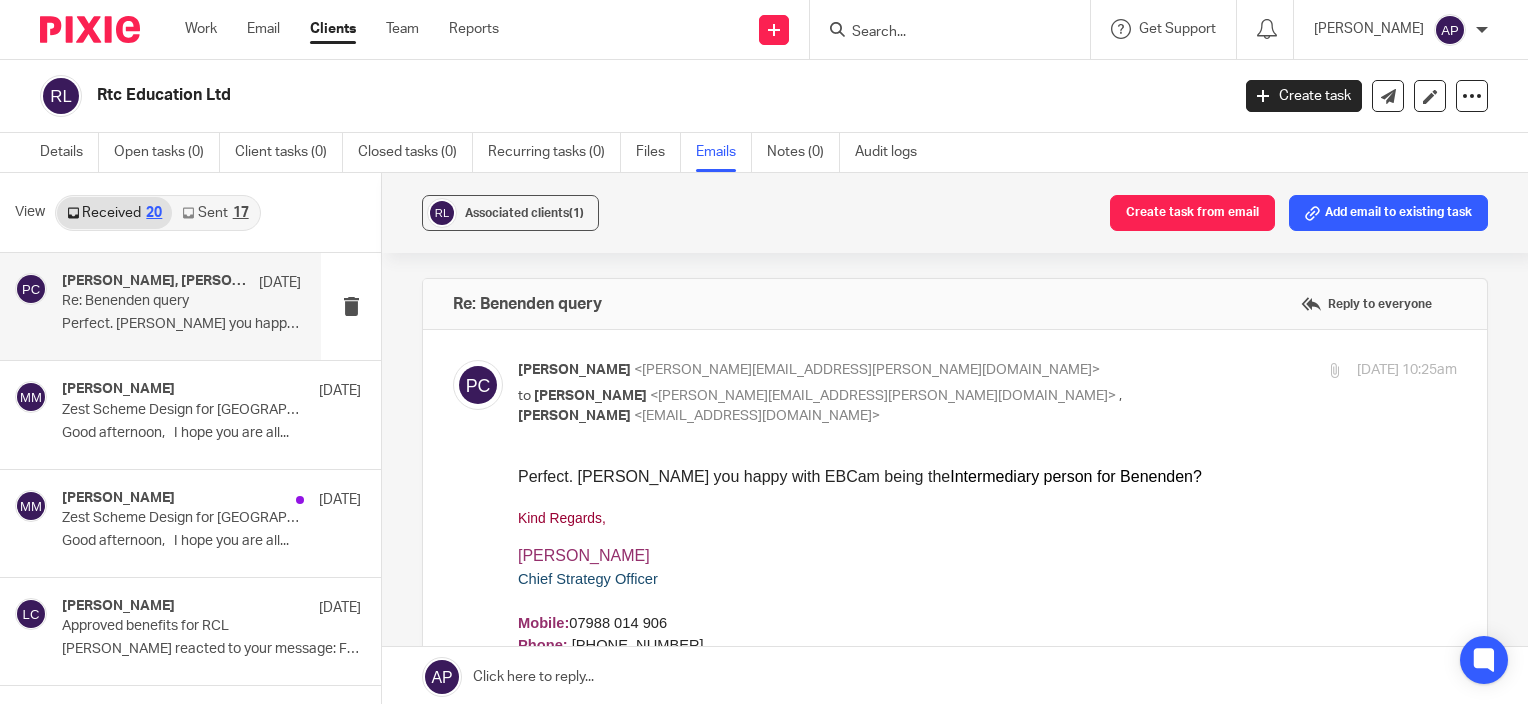 click on "Details
Open tasks (0)
Client tasks (0)
Closed tasks (0)
Recurring tasks (0)
Files
Emails
Notes (0)
Audit logs" at bounding box center [483, 152] 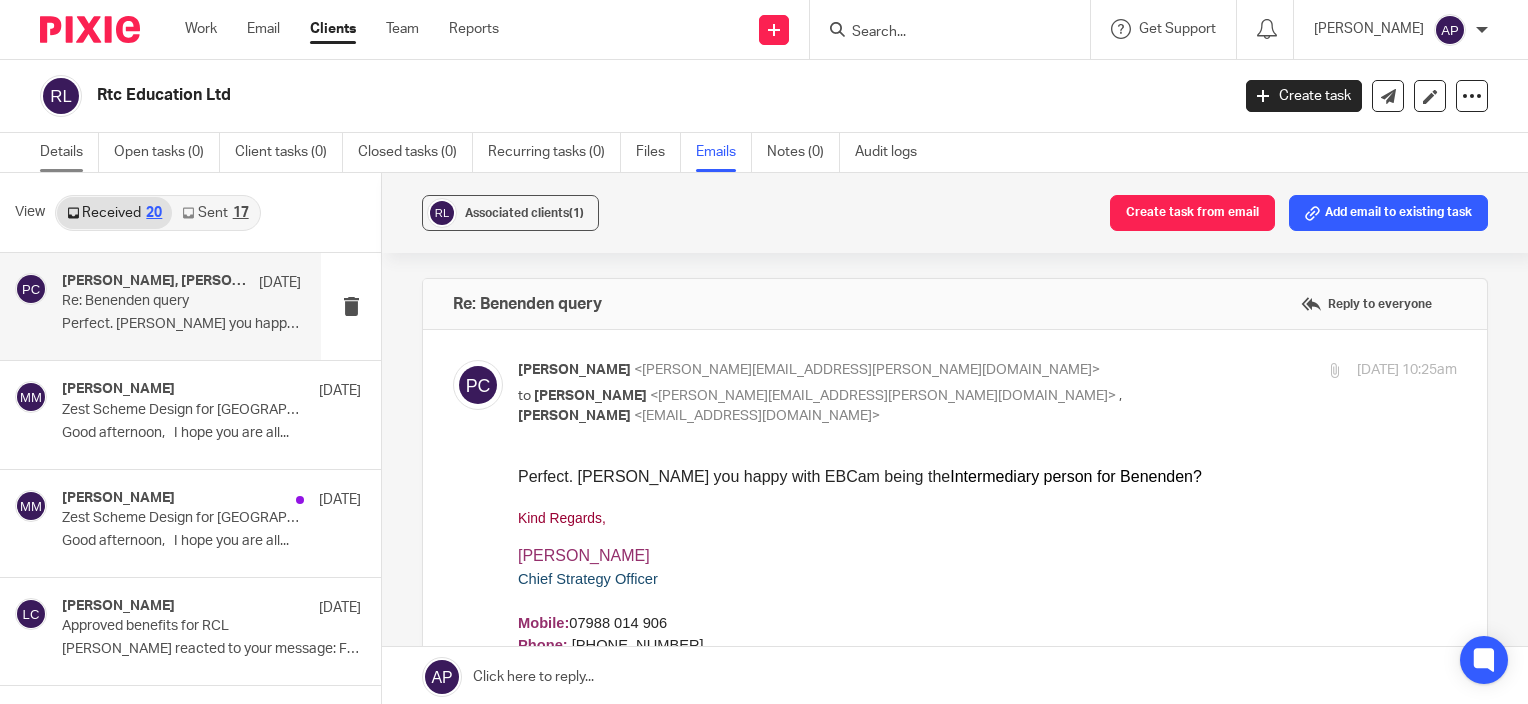click on "Details" at bounding box center [69, 152] 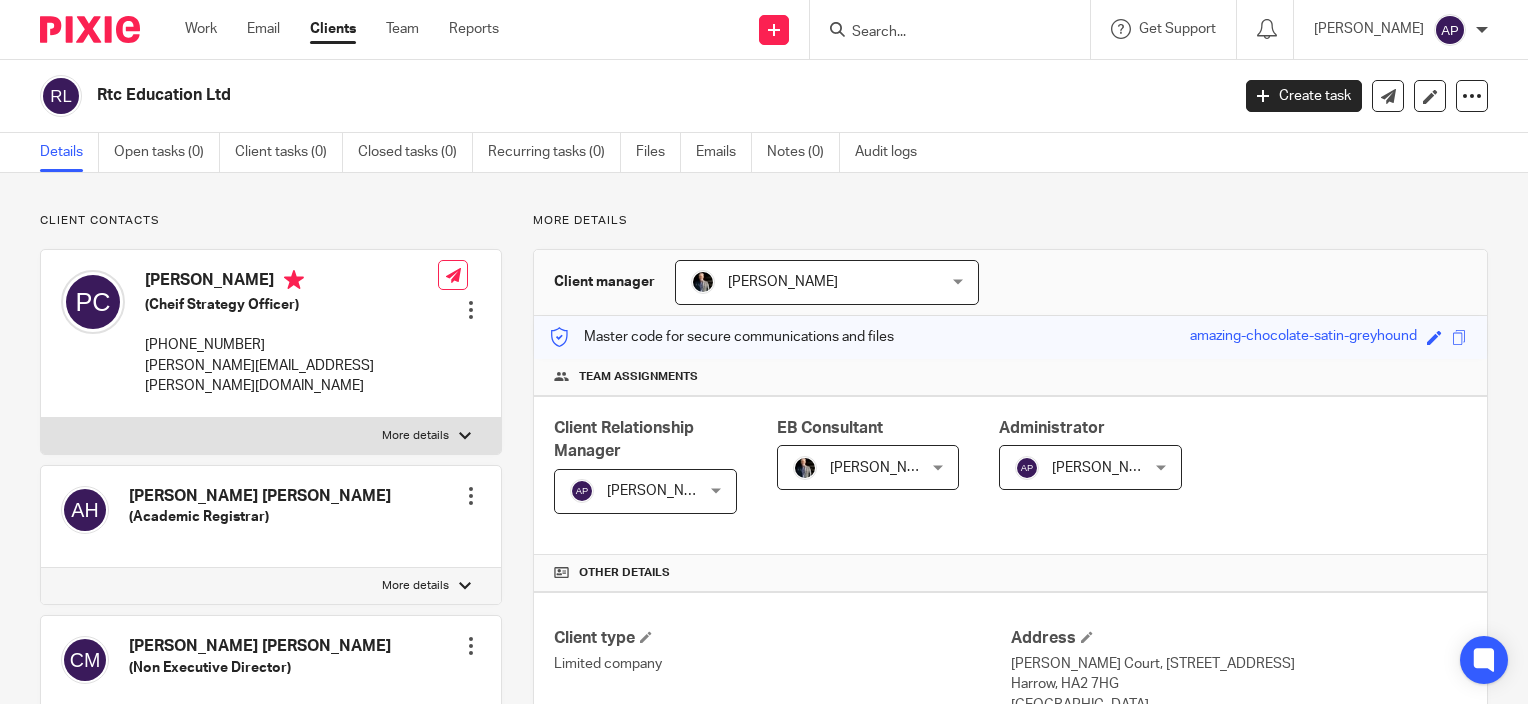 scroll, scrollTop: 0, scrollLeft: 0, axis: both 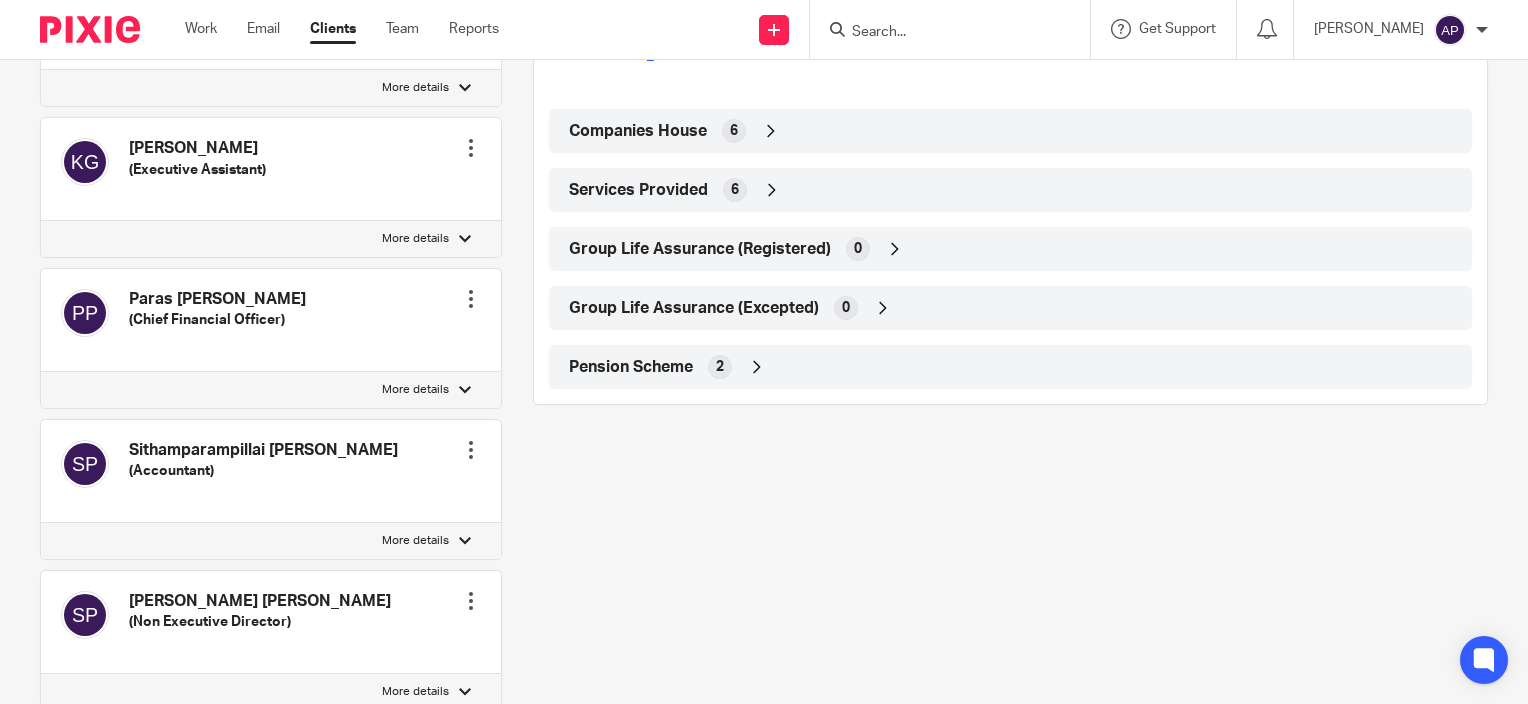 click on "Group Life Assurance (Registered)   0" at bounding box center [1010, 249] 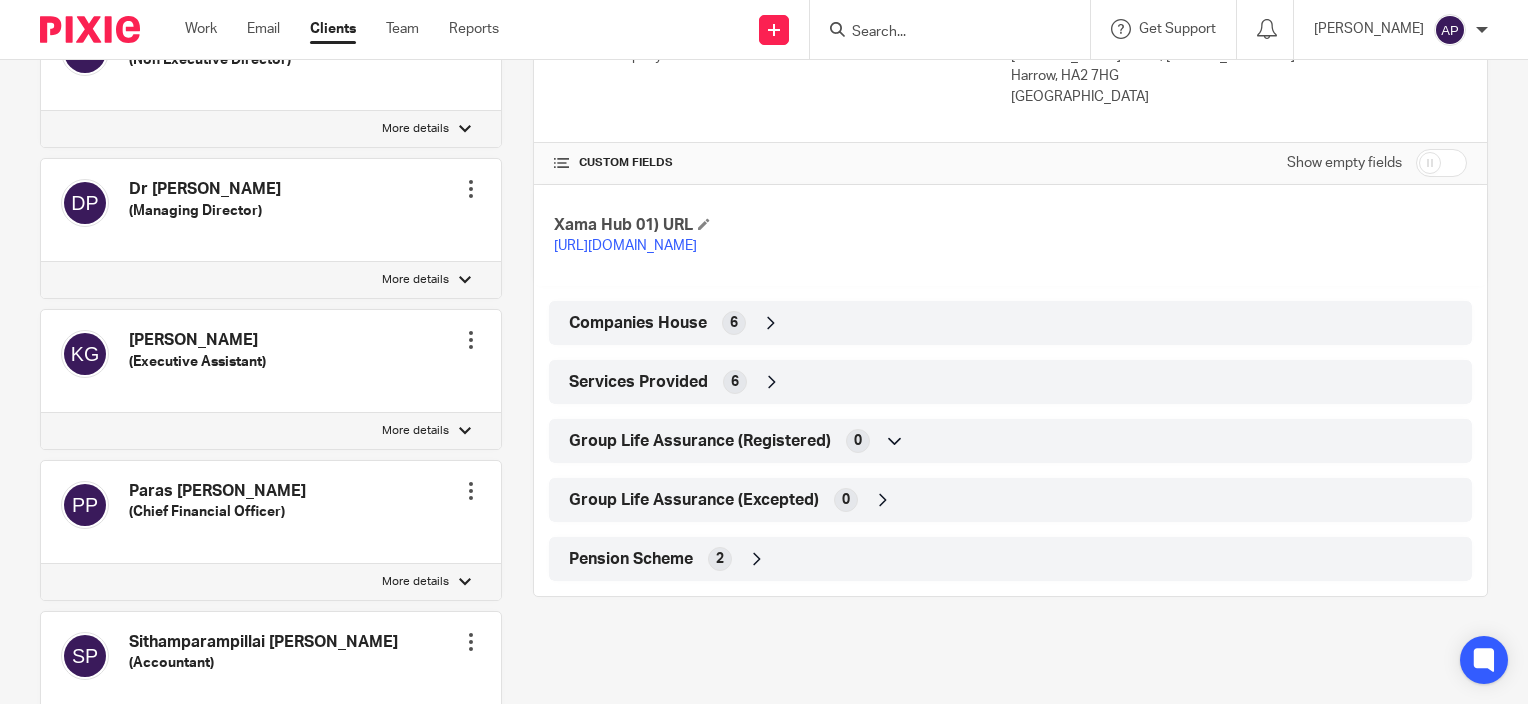 scroll, scrollTop: 500, scrollLeft: 0, axis: vertical 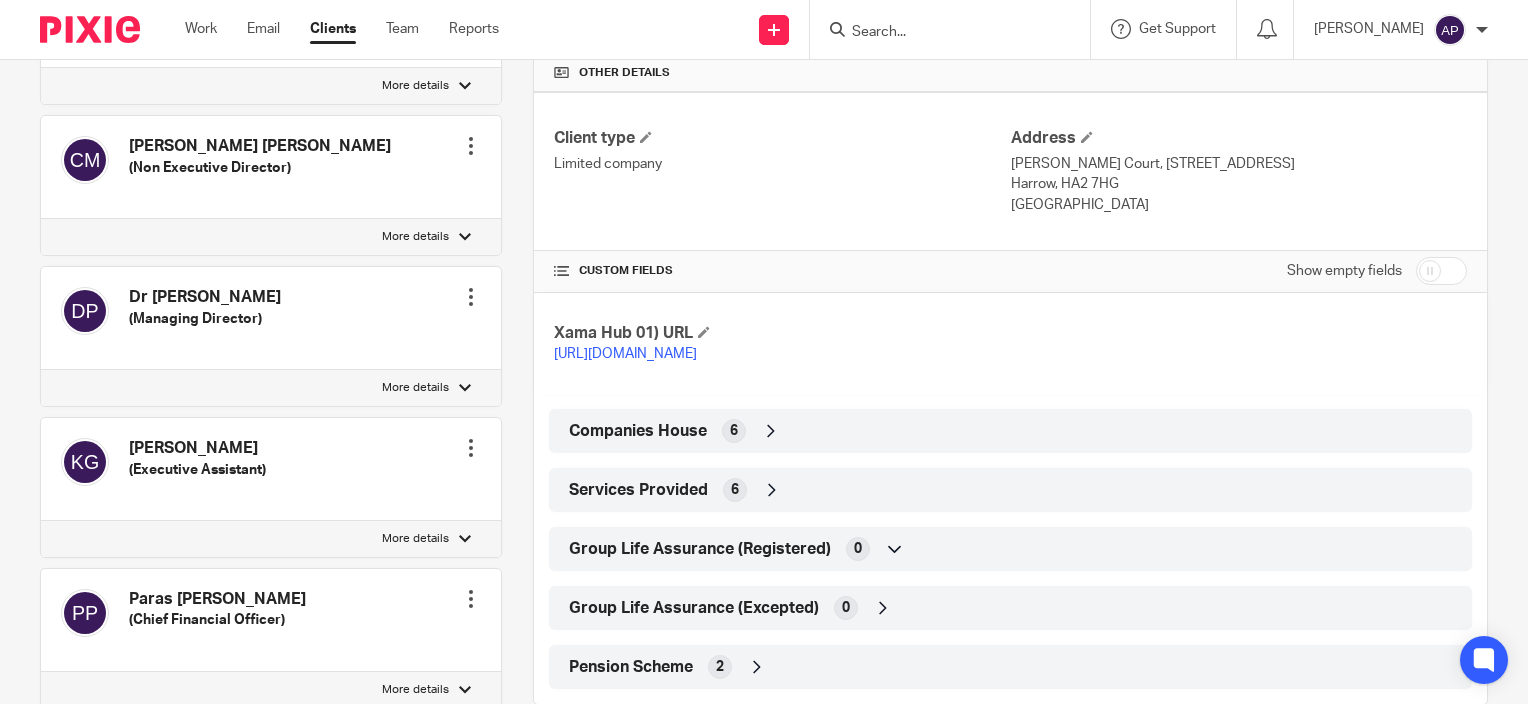 click at bounding box center [1441, 271] 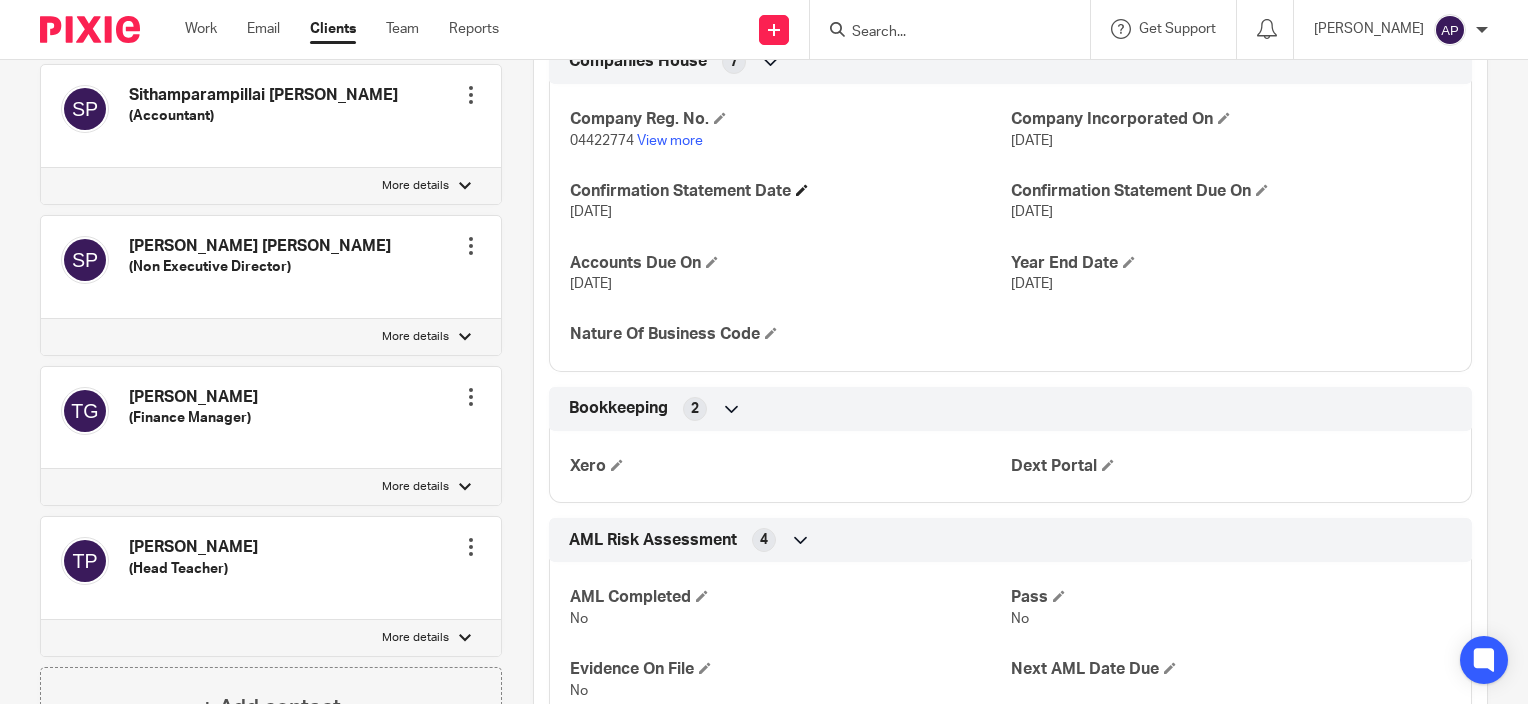 scroll, scrollTop: 1000, scrollLeft: 0, axis: vertical 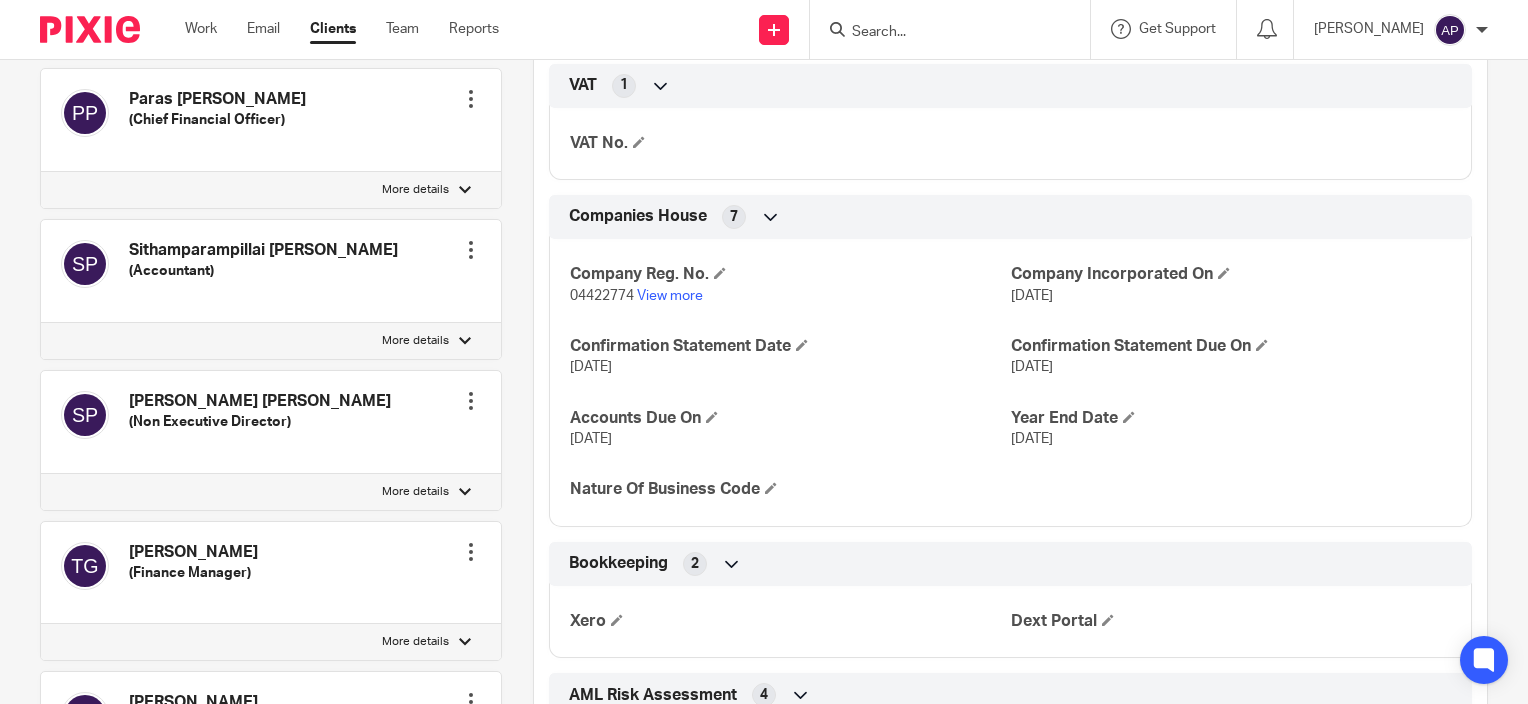 click at bounding box center (771, 217) 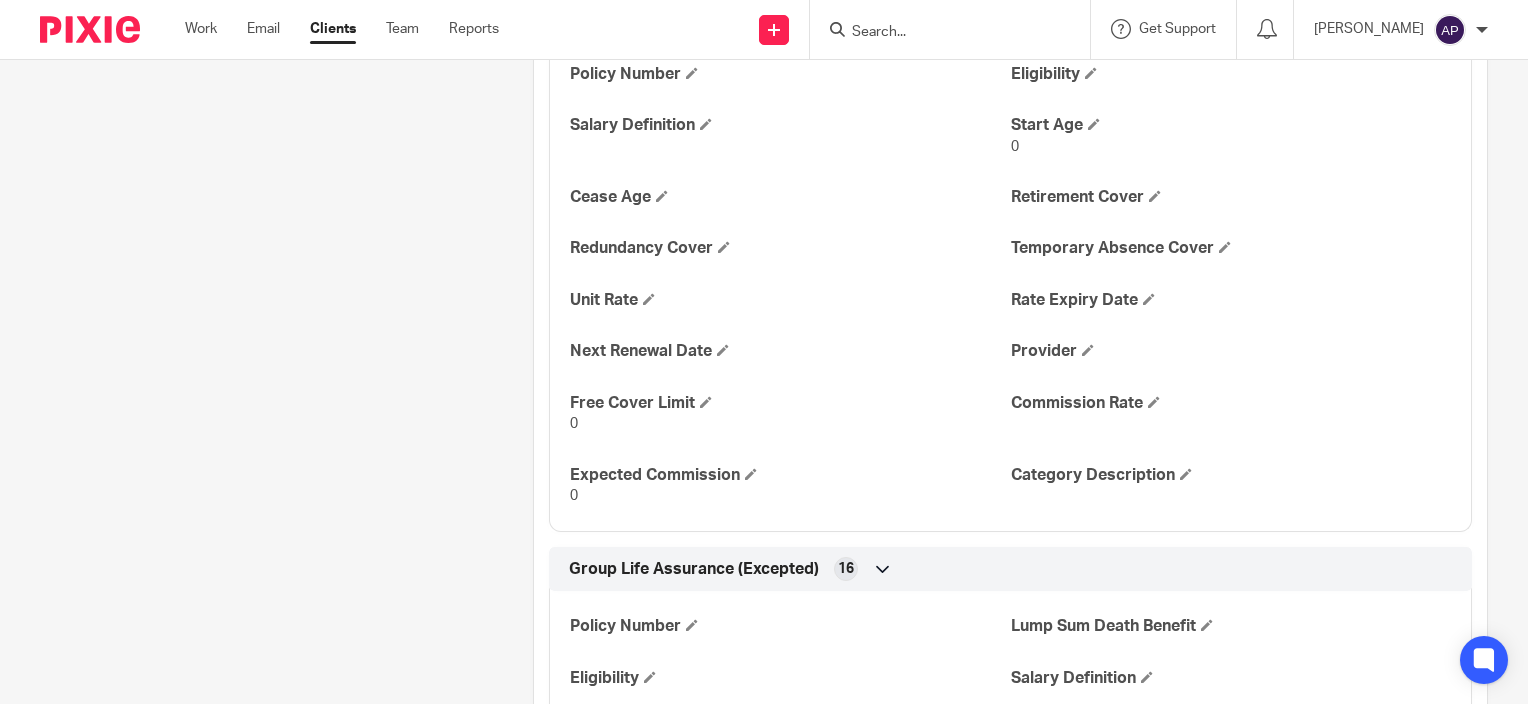 scroll, scrollTop: 2000, scrollLeft: 0, axis: vertical 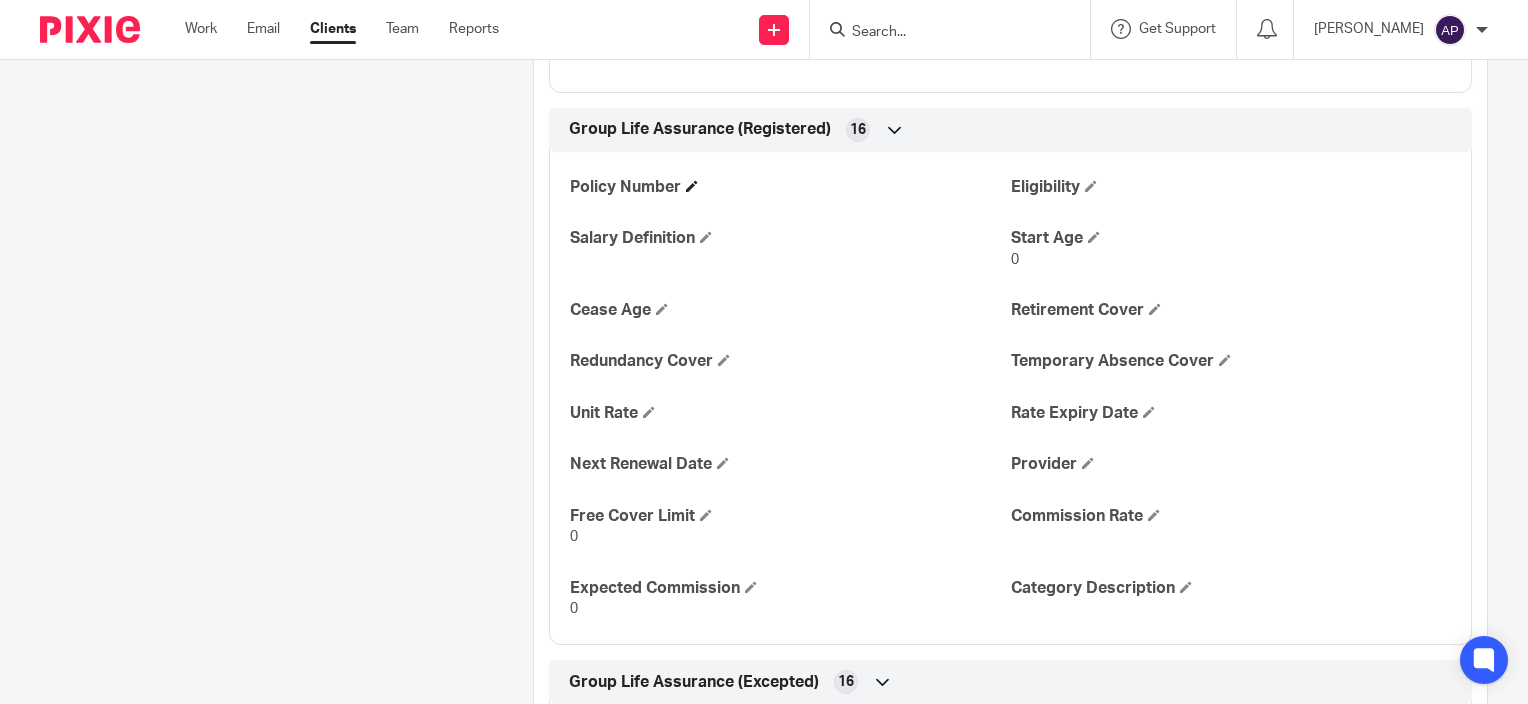 click on "Policy Number" at bounding box center [790, 187] 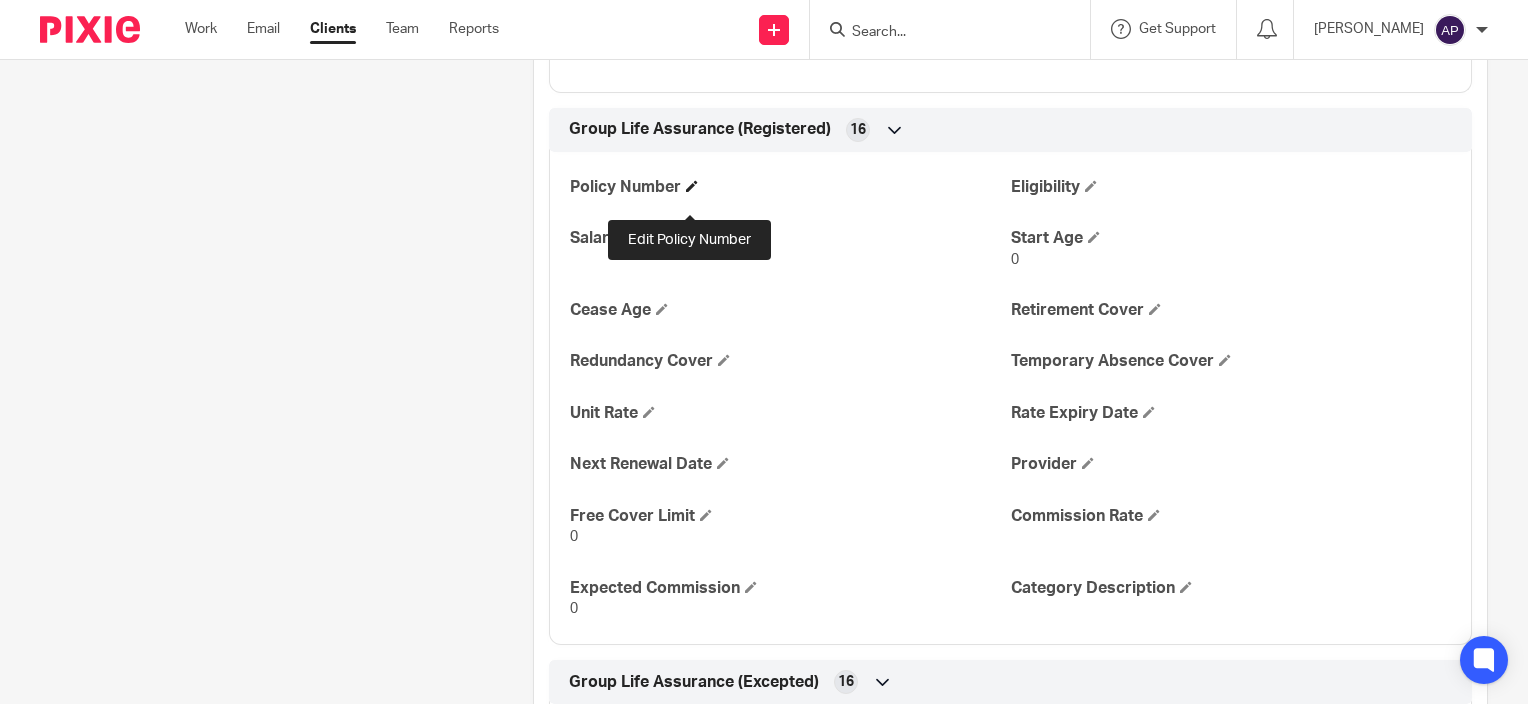 click at bounding box center (692, 186) 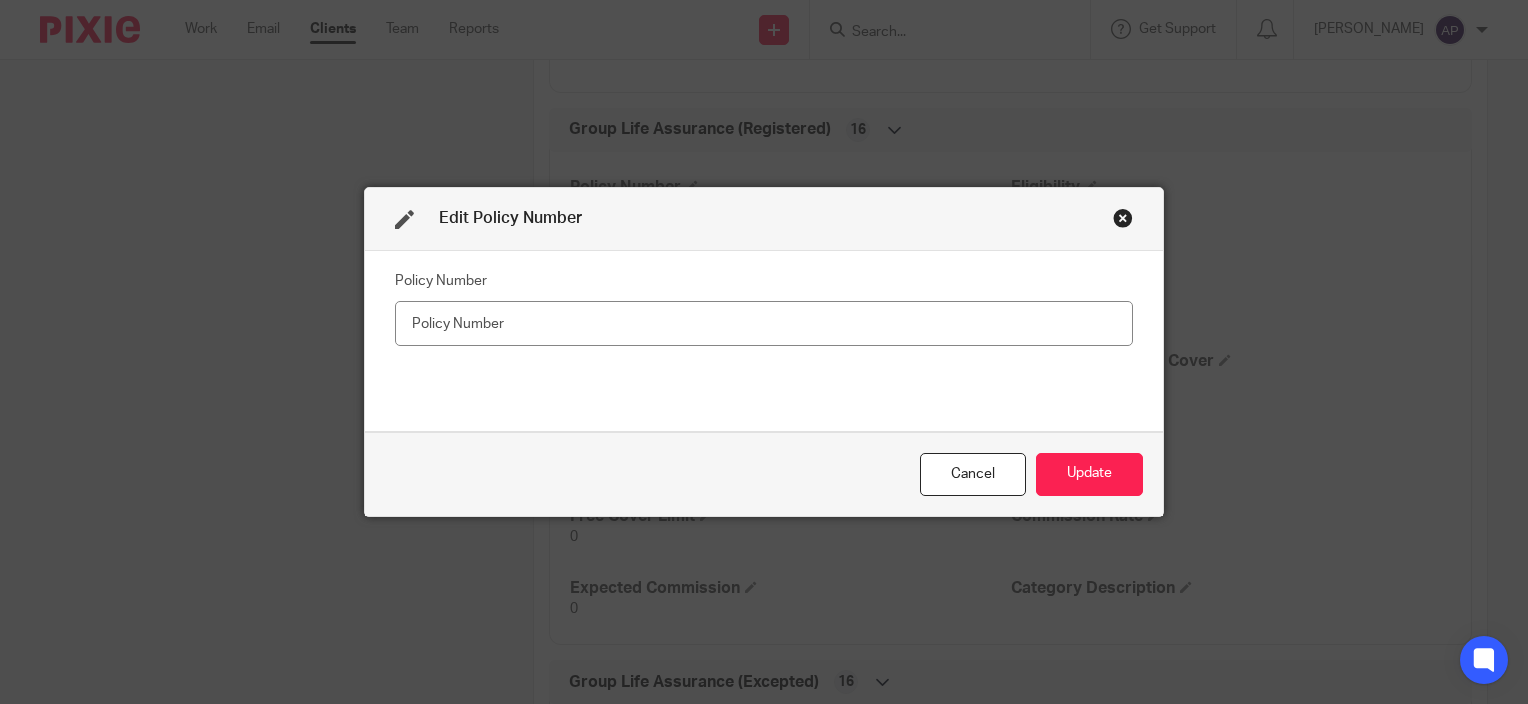 click on "Edit Policy Number" at bounding box center (764, 219) 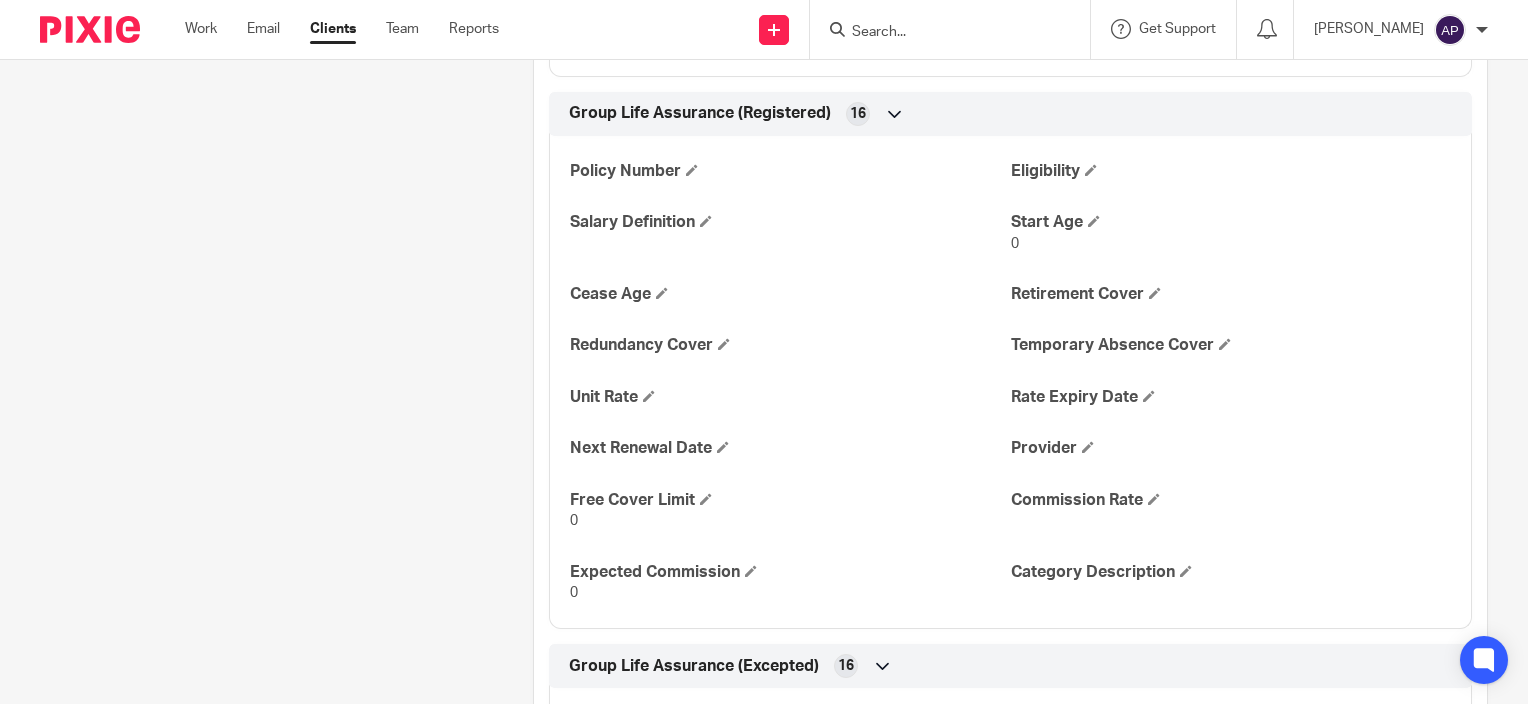 scroll, scrollTop: 2000, scrollLeft: 0, axis: vertical 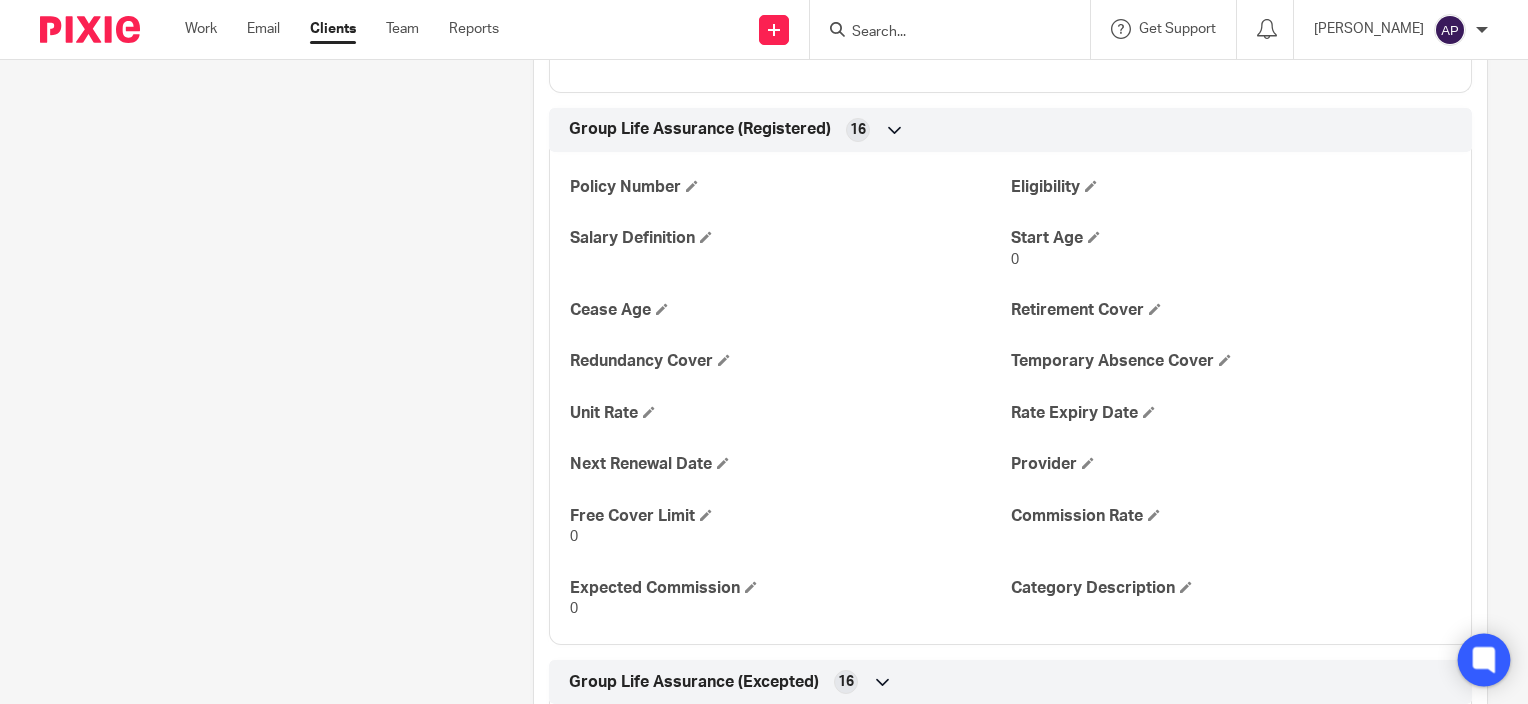 click at bounding box center [1484, 660] 